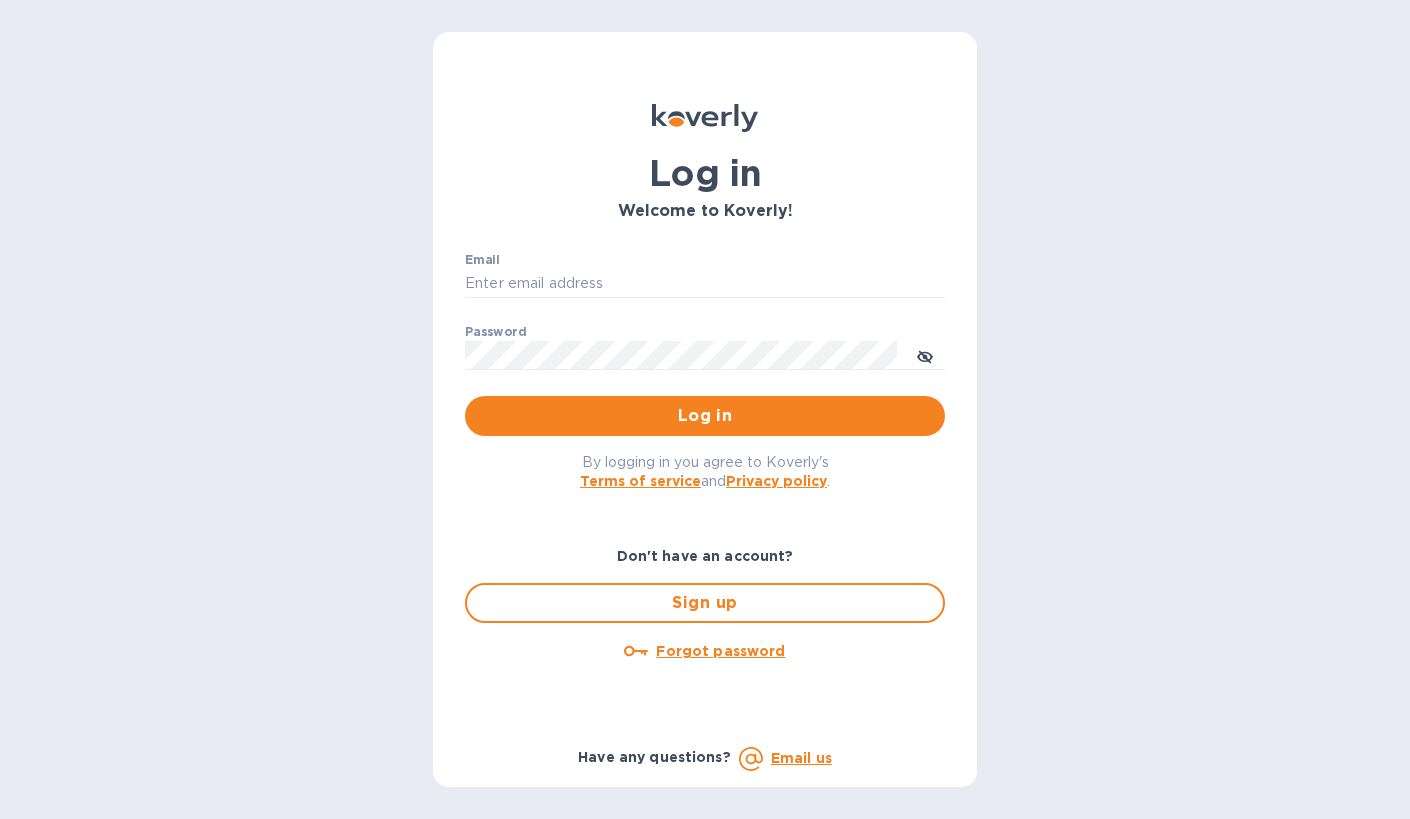 scroll, scrollTop: 0, scrollLeft: 0, axis: both 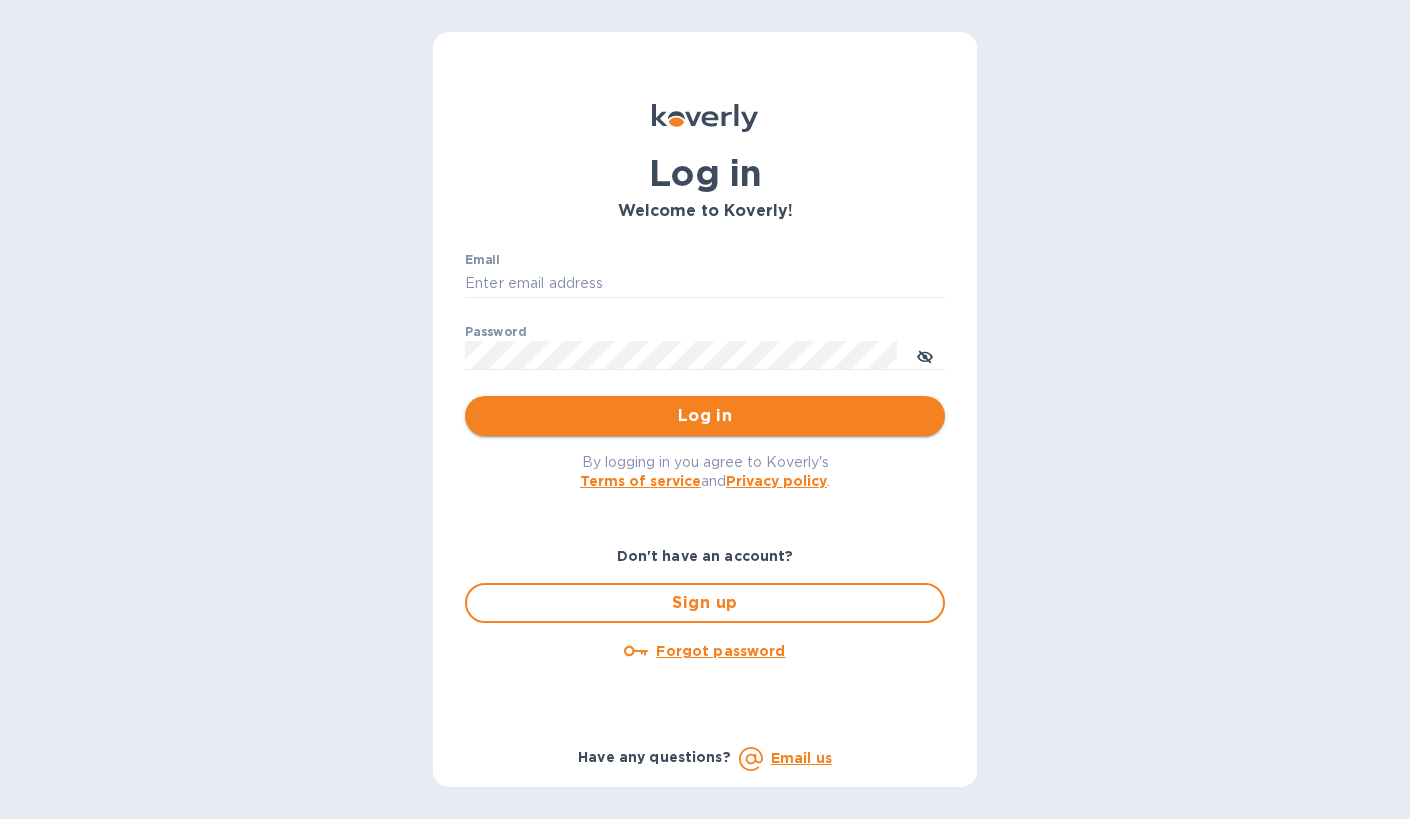 type on "[EMAIL_PREFIX]@shifl.com" 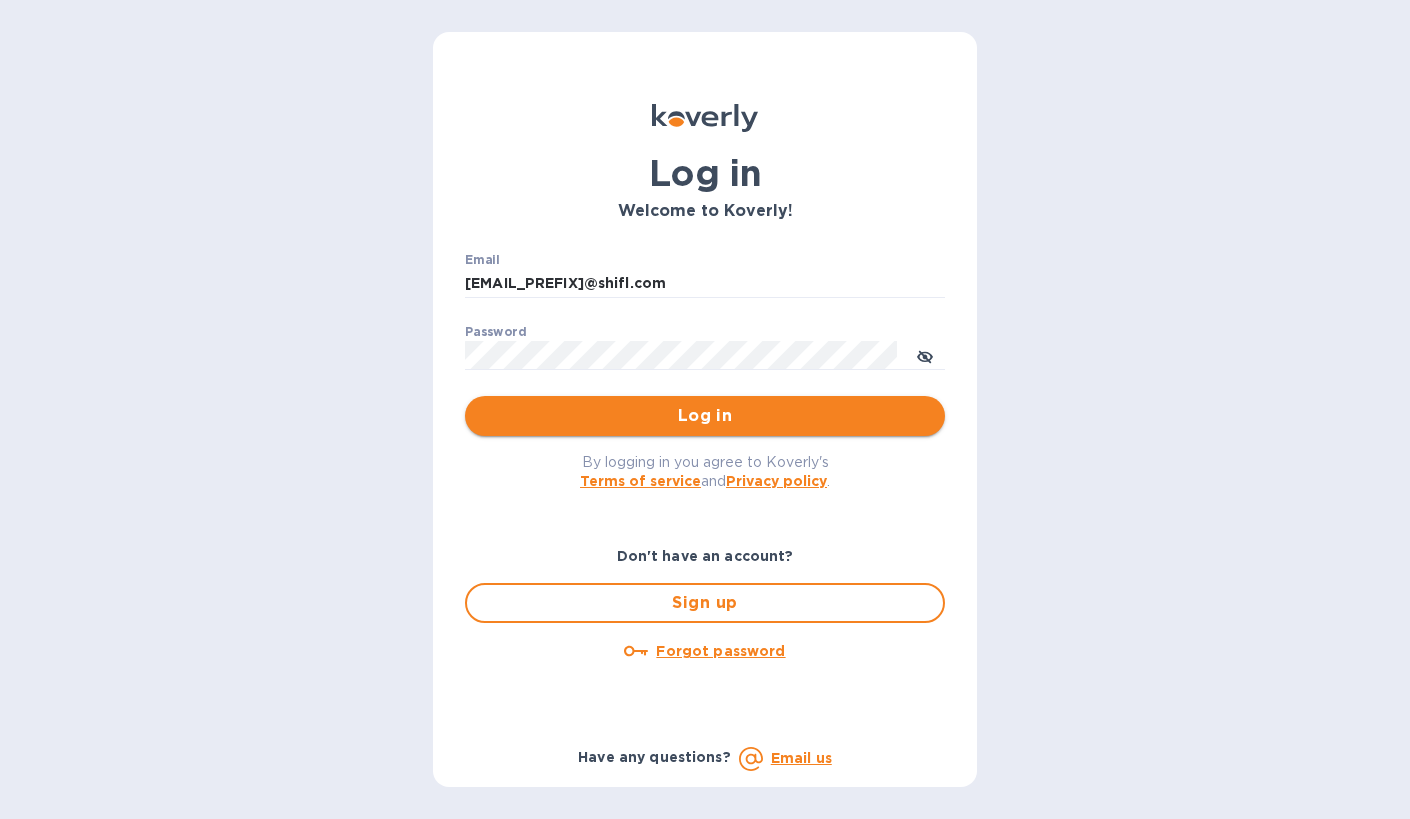 click on "Log in" at bounding box center (705, 416) 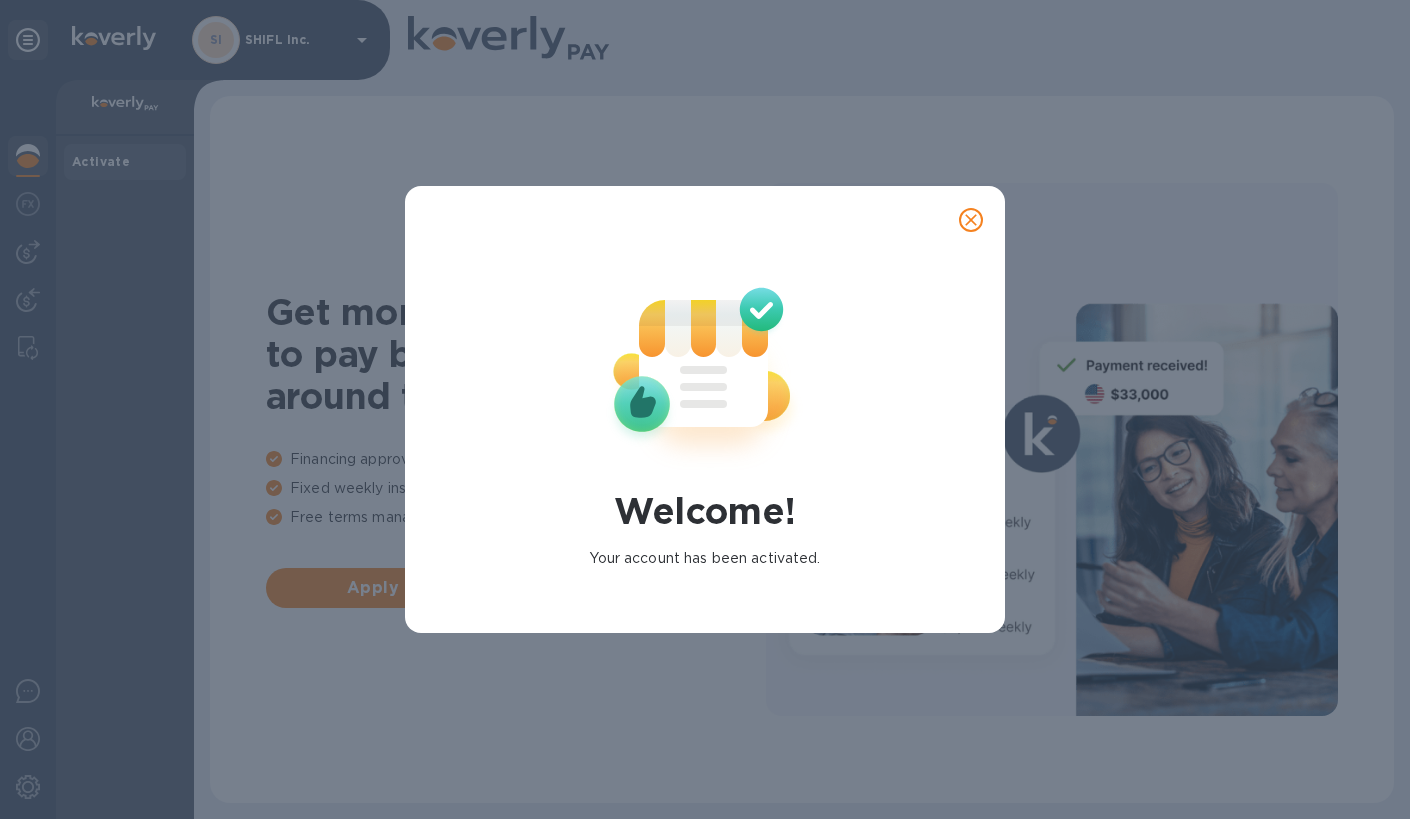 click 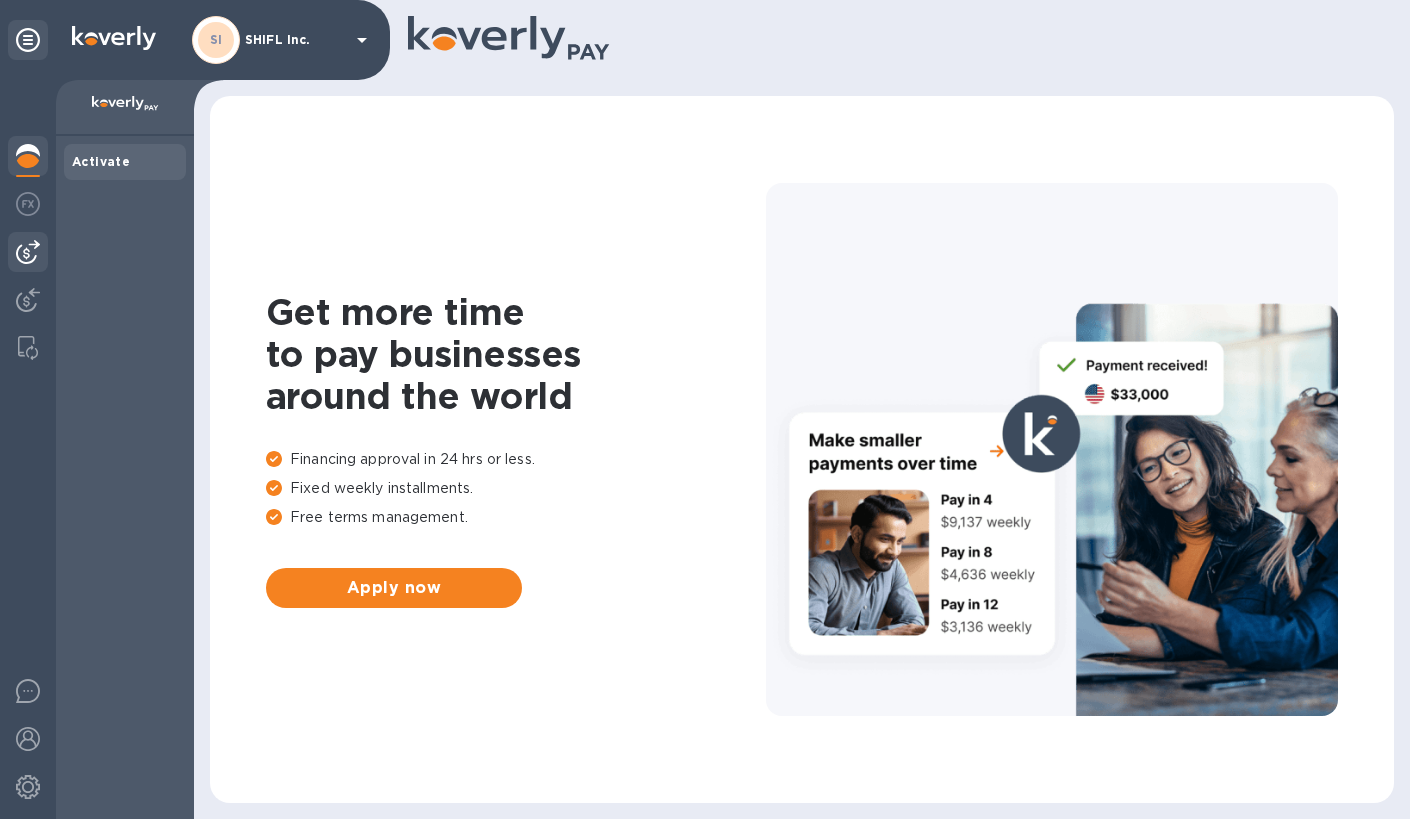 click at bounding box center [28, 252] 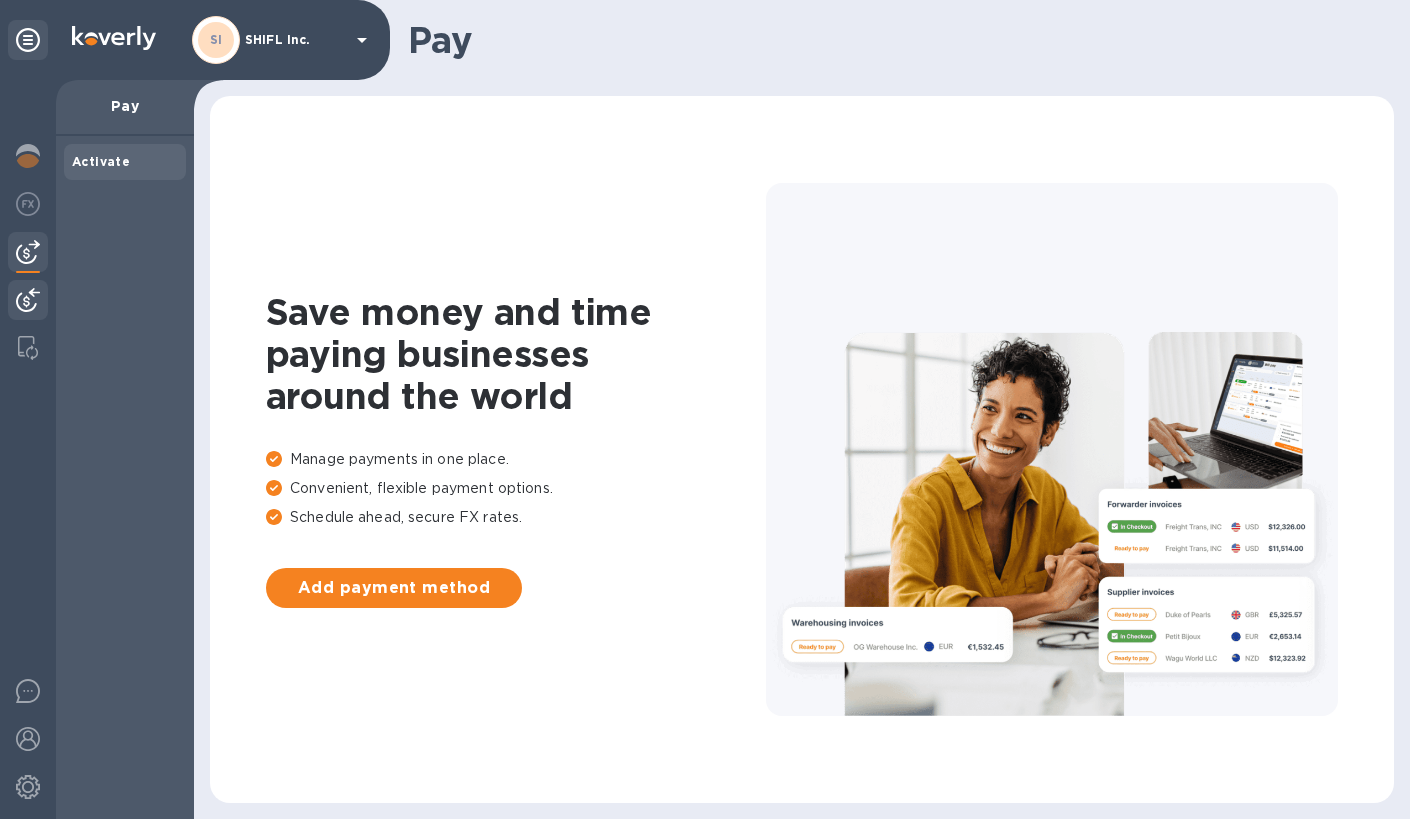 click at bounding box center [28, 302] 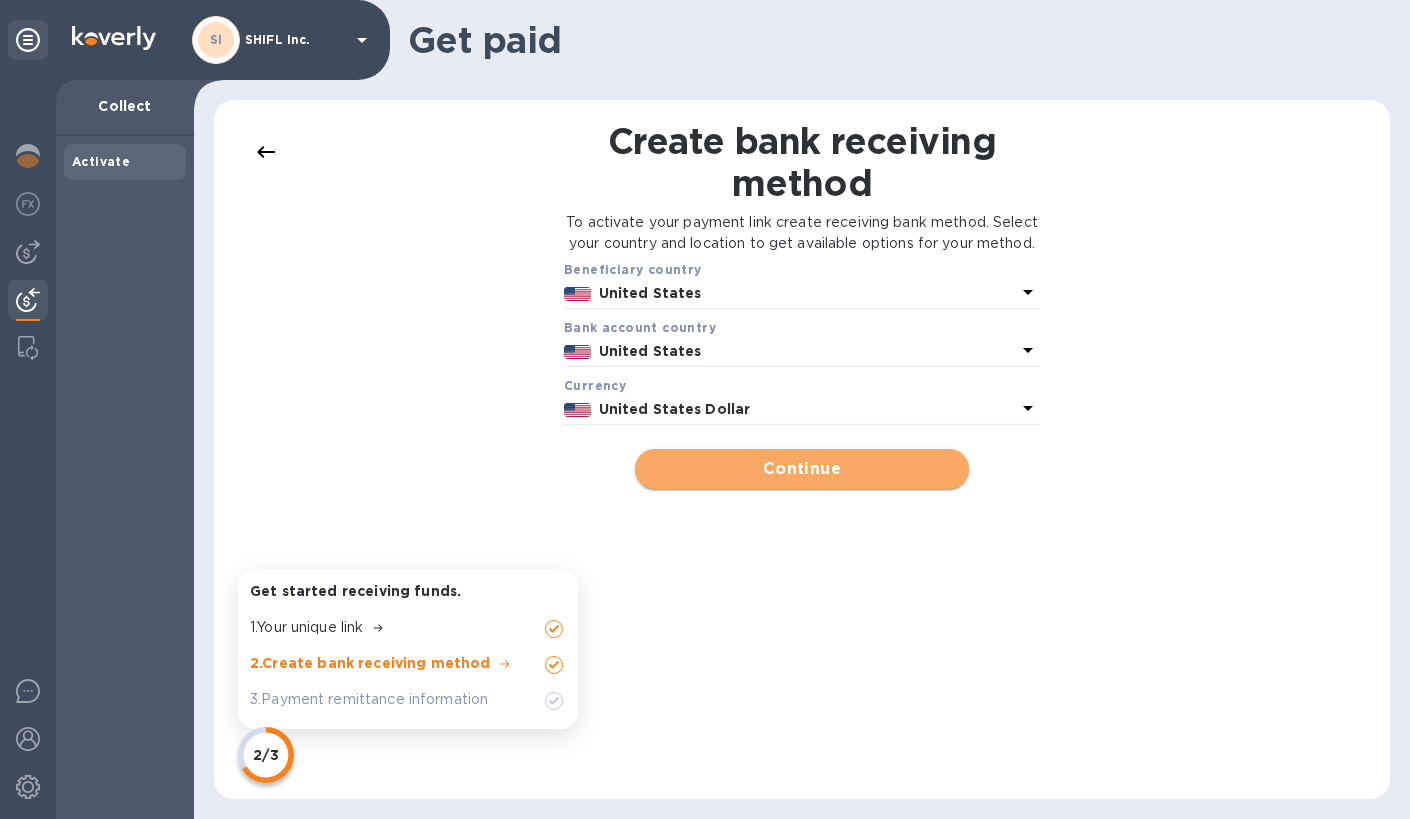click on "Continue" at bounding box center [801, 469] 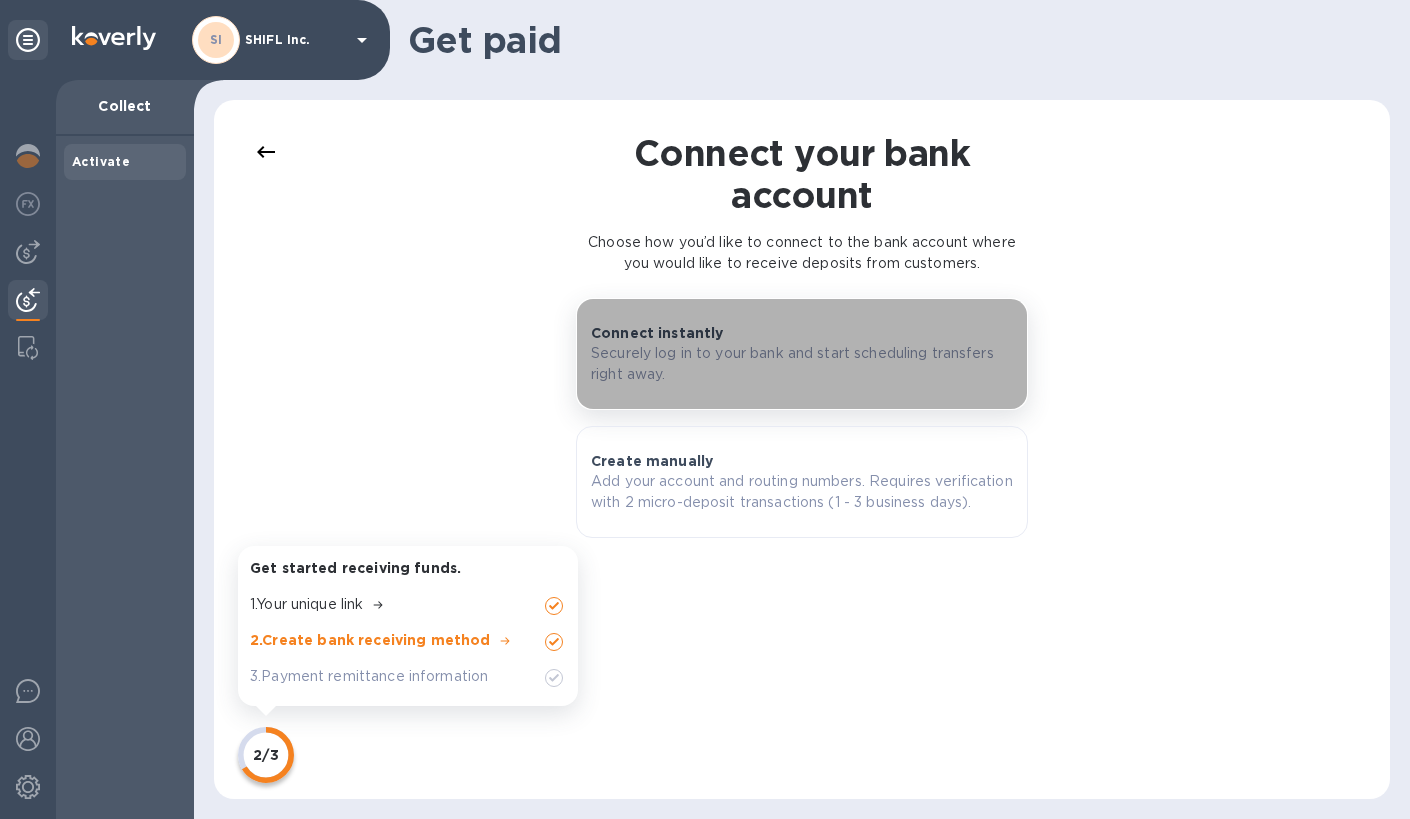 click on "Securely log in to your bank and start scheduling transfers right away." at bounding box center (802, 364) 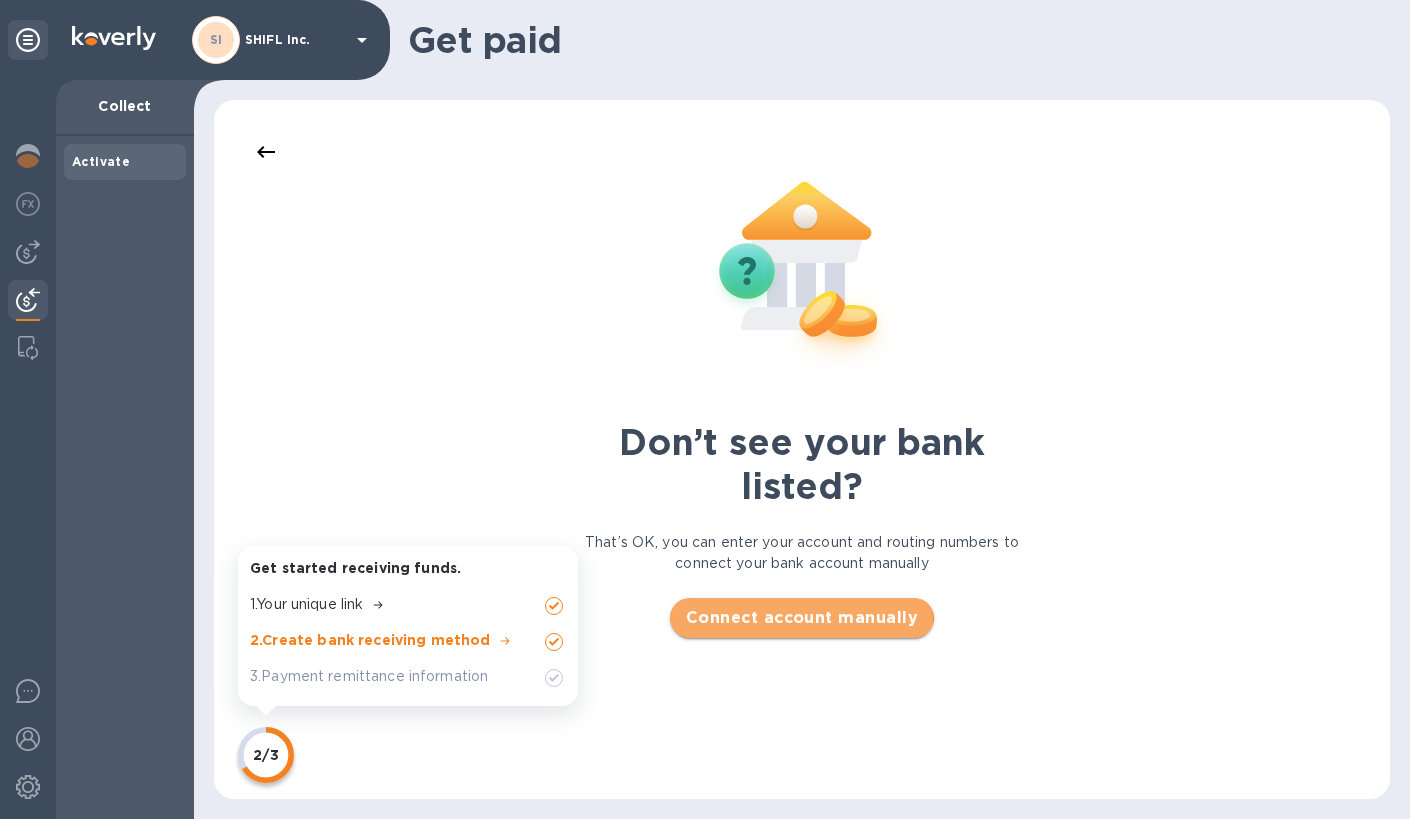 click on "Connect account manually" at bounding box center [802, 618] 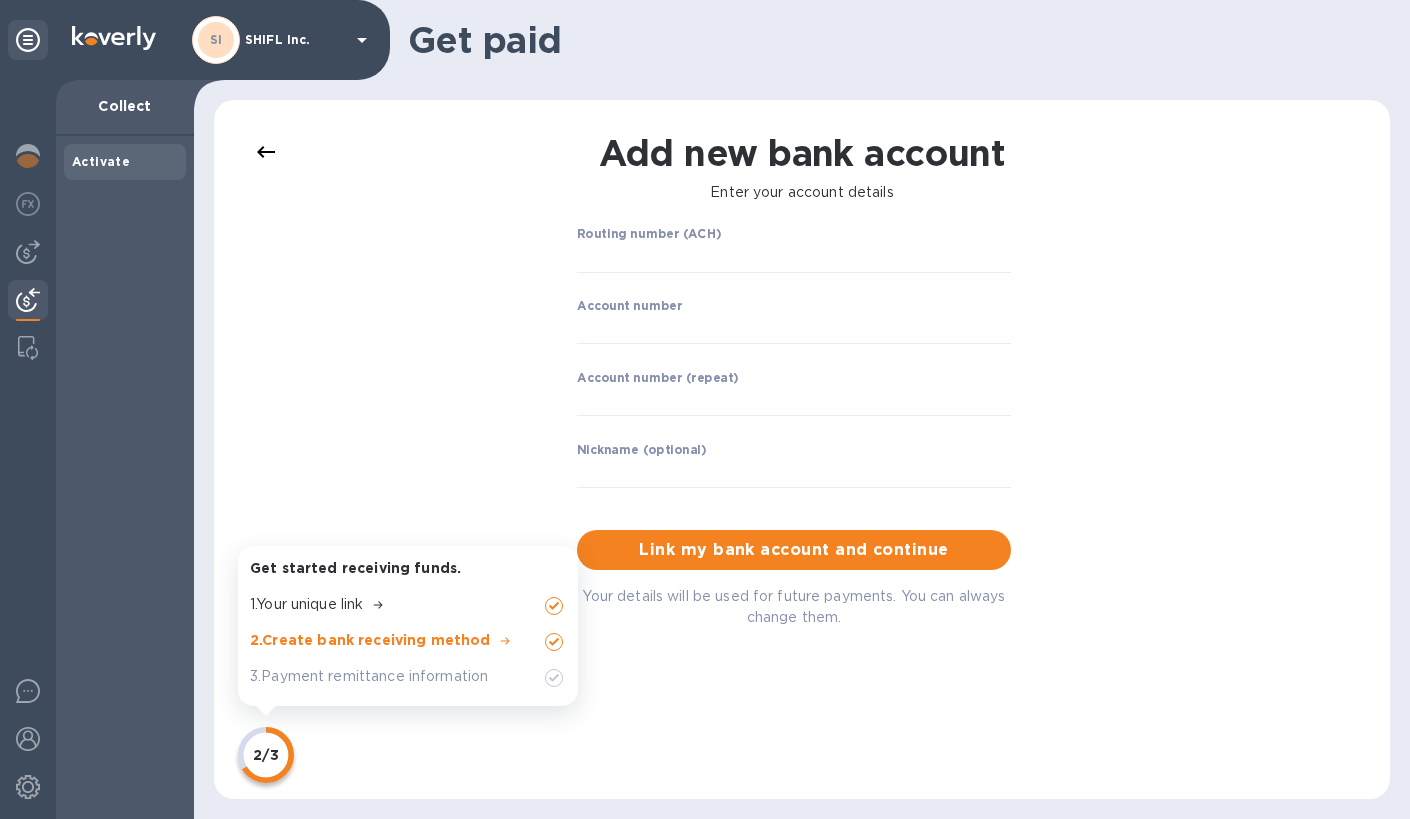 click on "Routing number (ACH) ​" at bounding box center (794, 263) 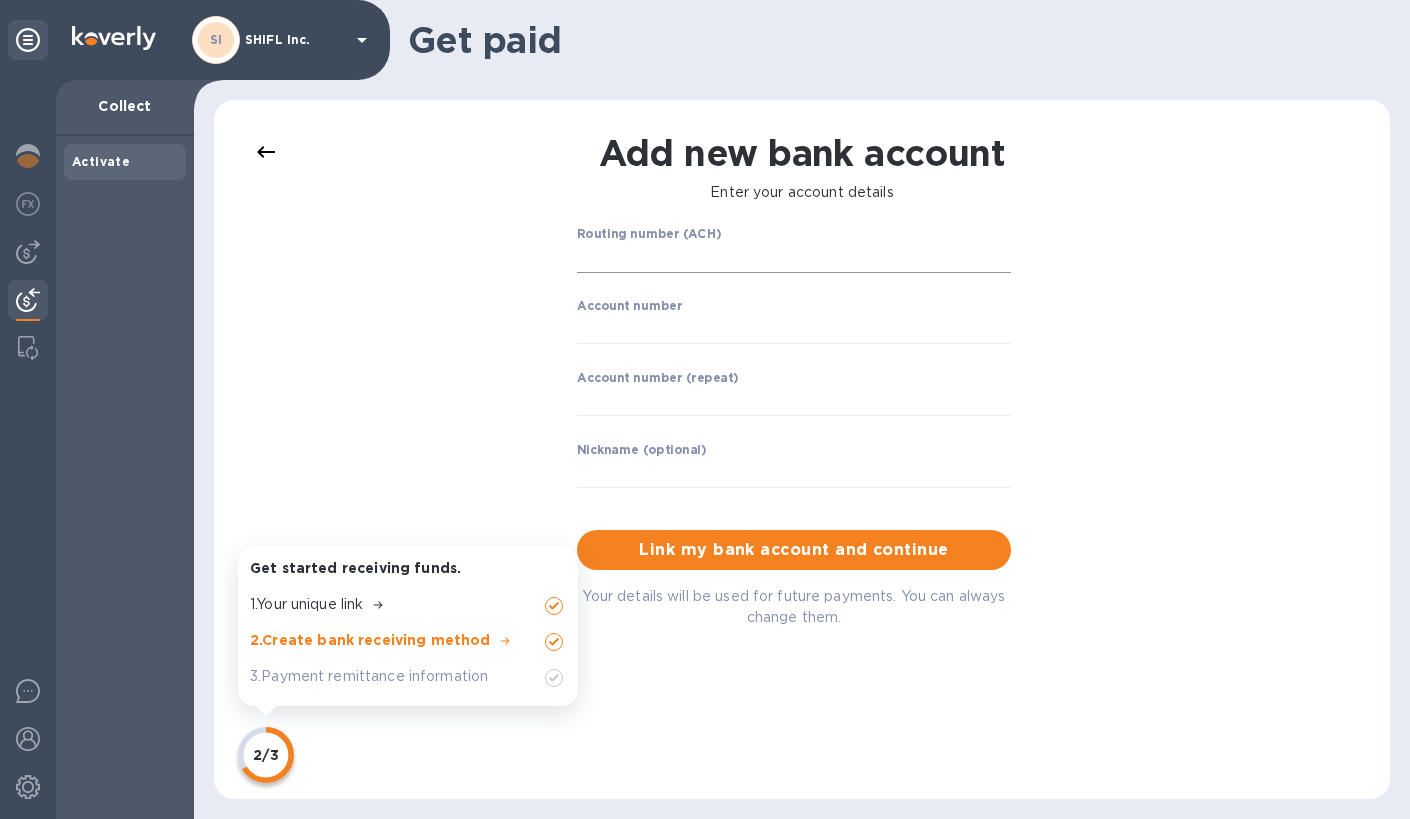 click at bounding box center [794, 258] 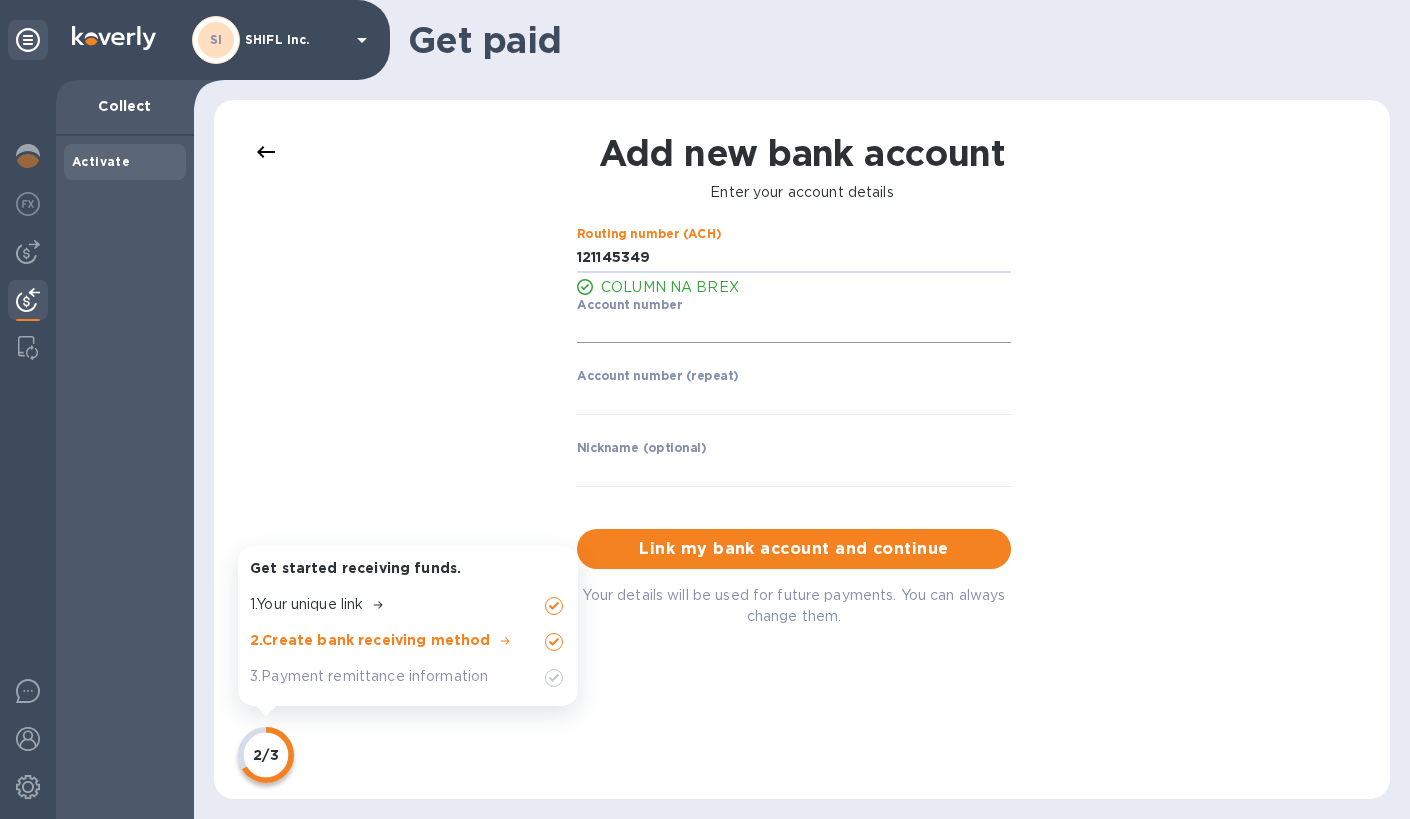 type on "121145349" 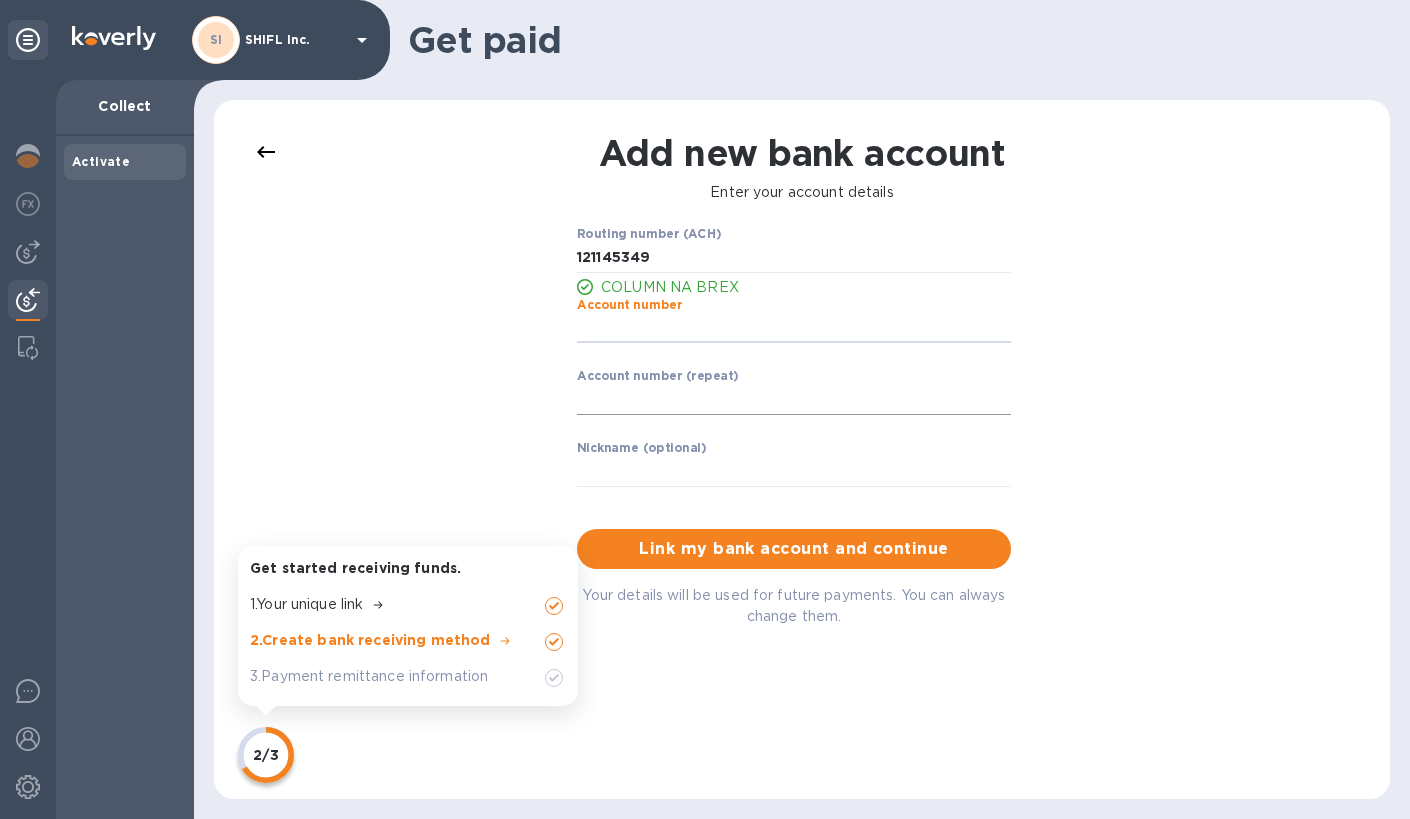click at bounding box center [794, 400] 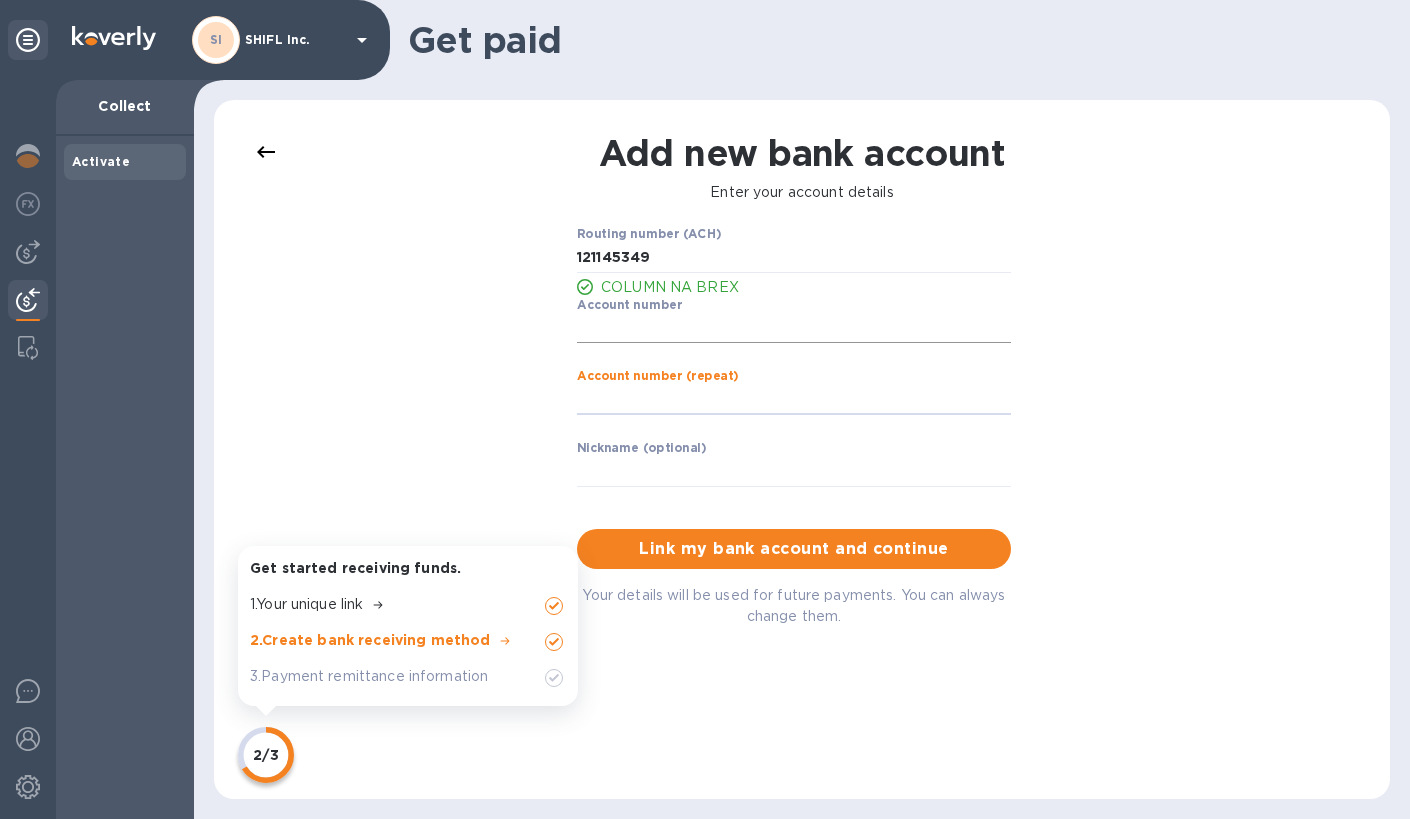 click at bounding box center [794, 329] 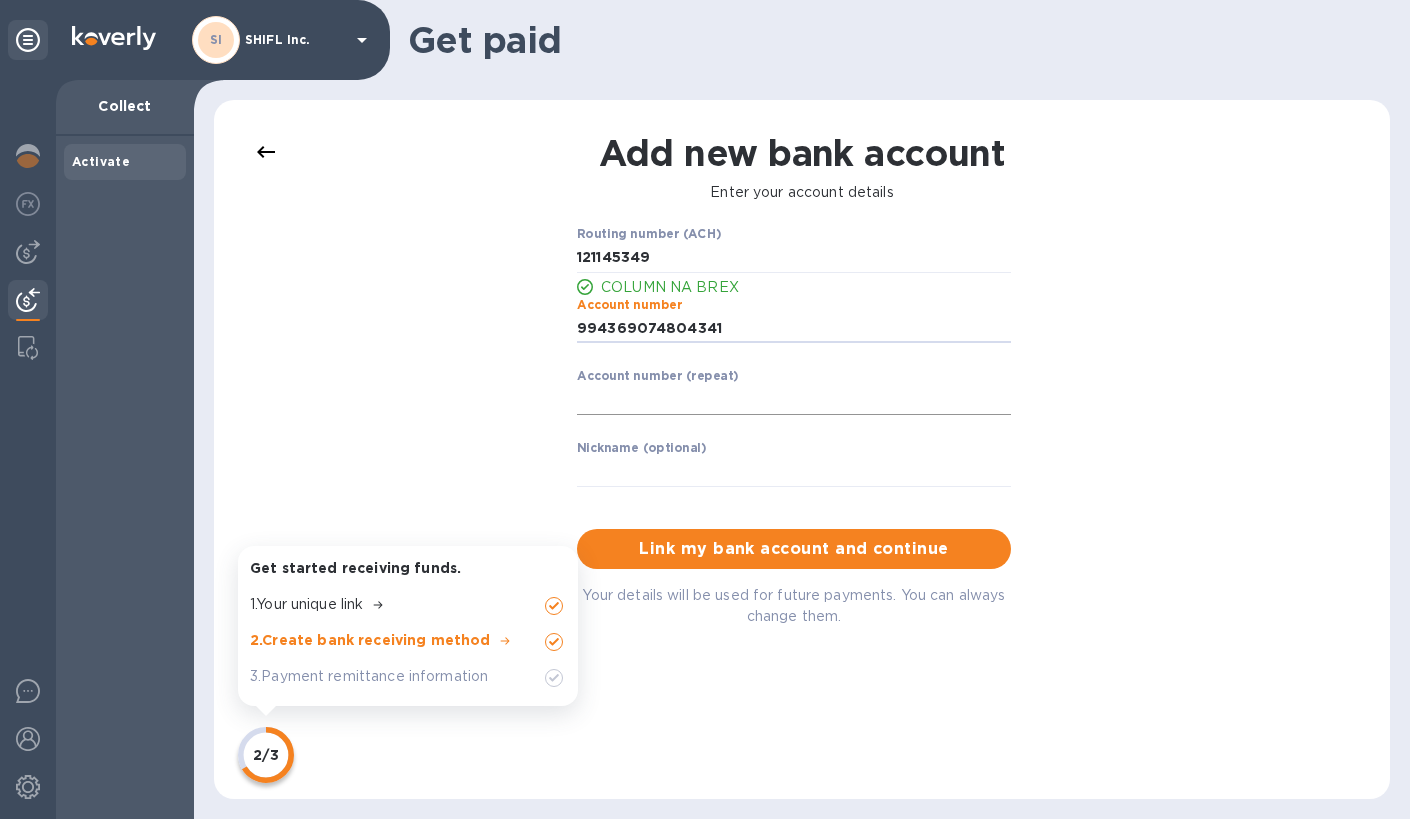 type on "994369074804341" 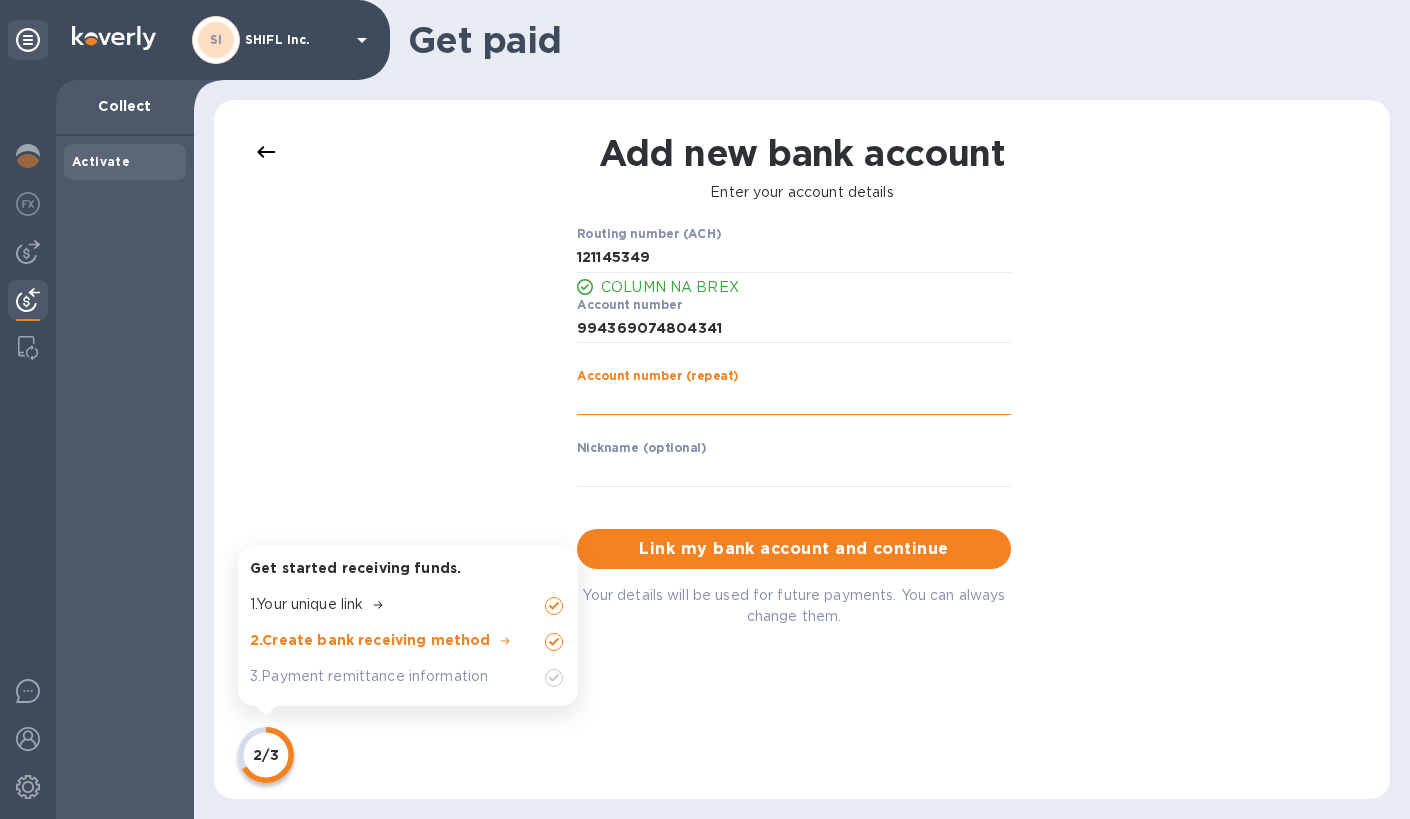 click at bounding box center [794, 400] 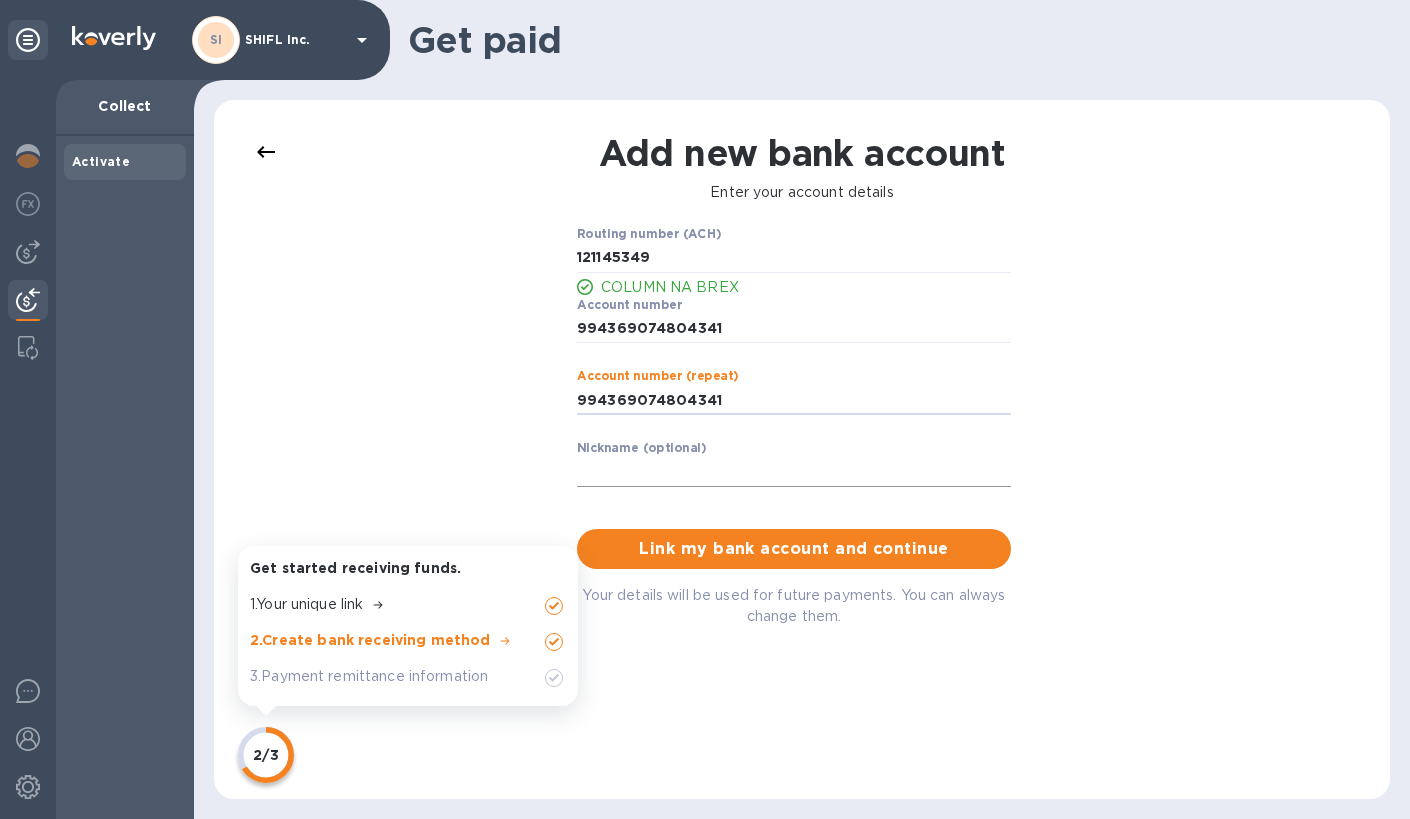type on "994369074804341" 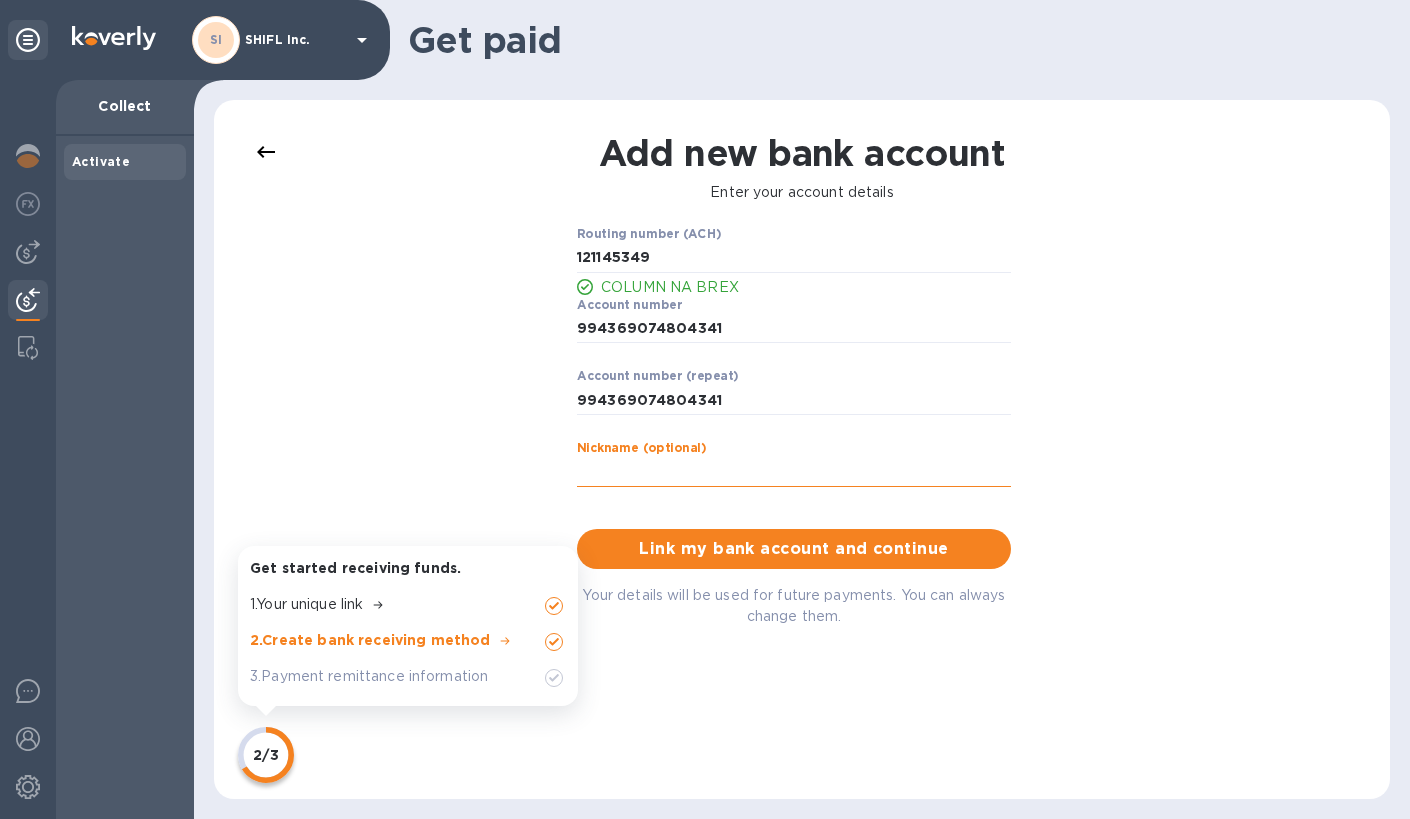 click at bounding box center (794, 472) 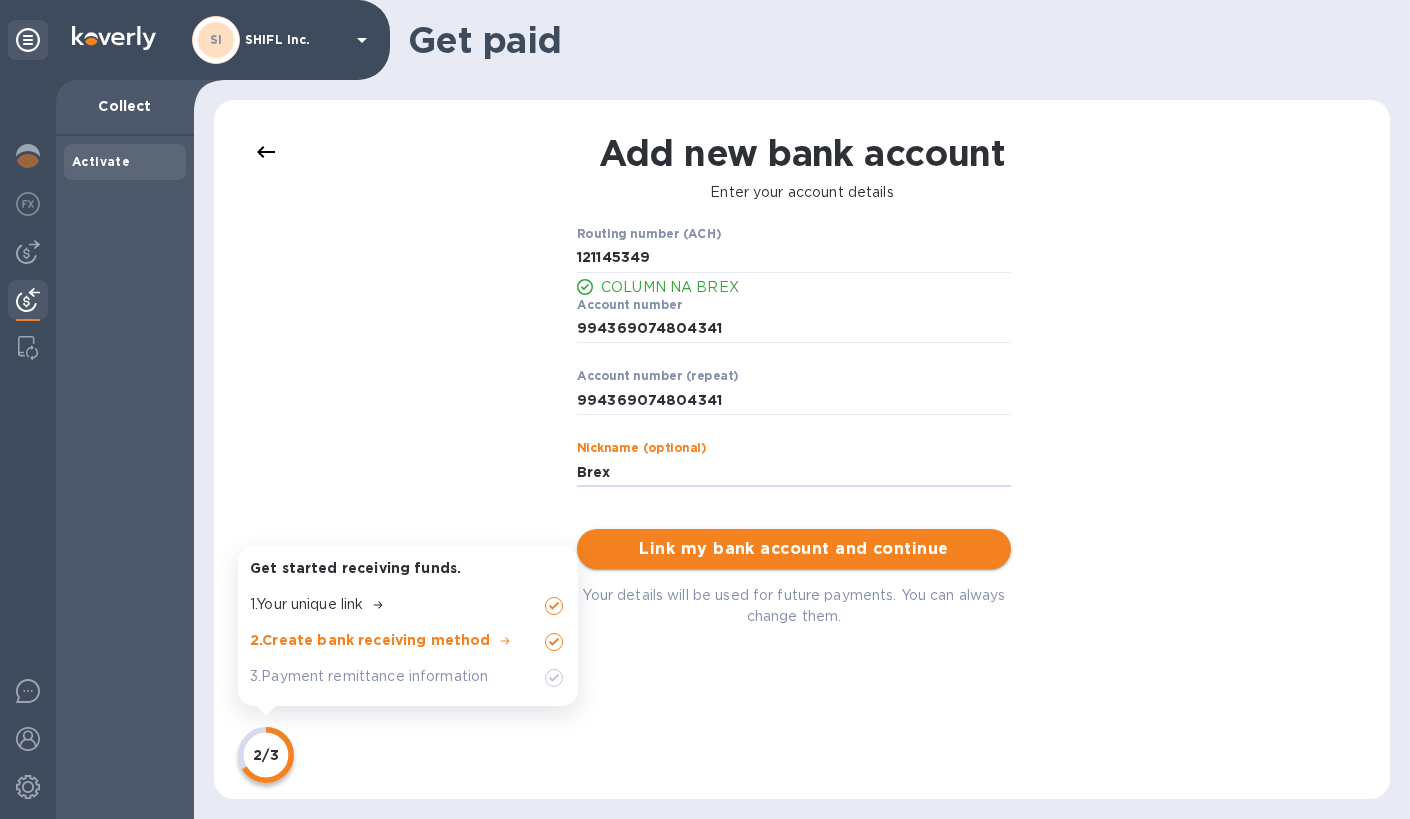 type on "Brex" 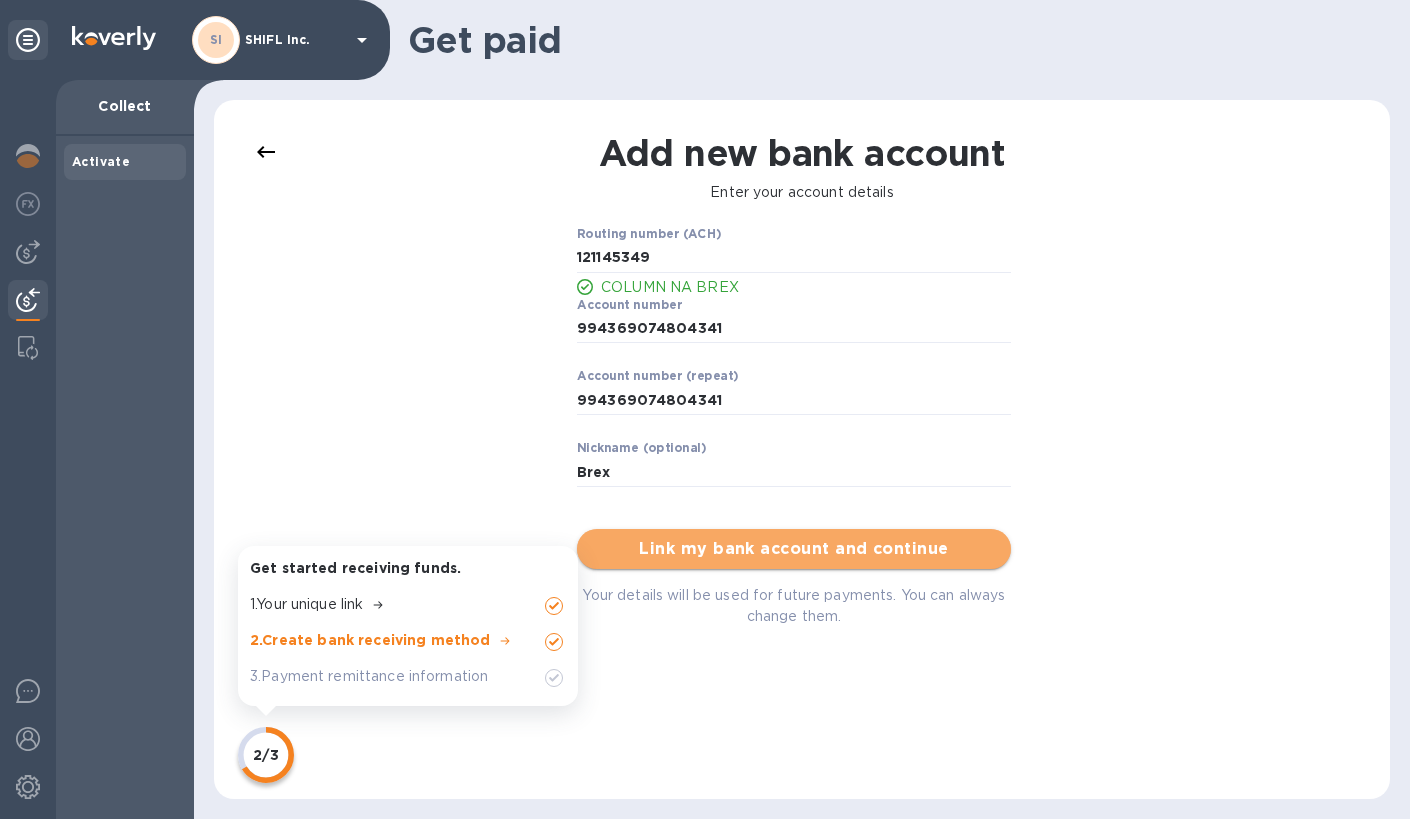 click on "Link my bank account and continue" at bounding box center (794, 549) 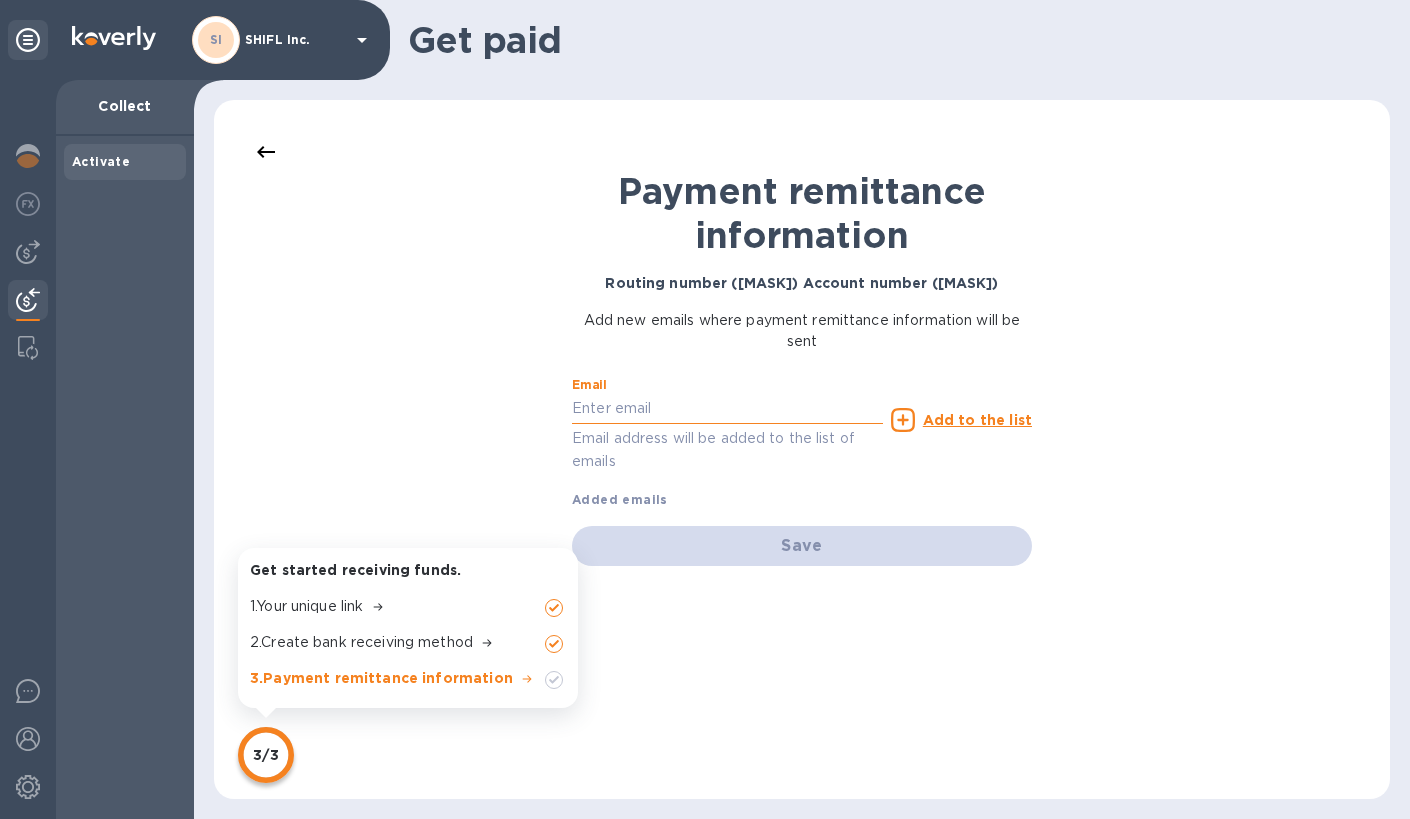 click at bounding box center [727, 409] 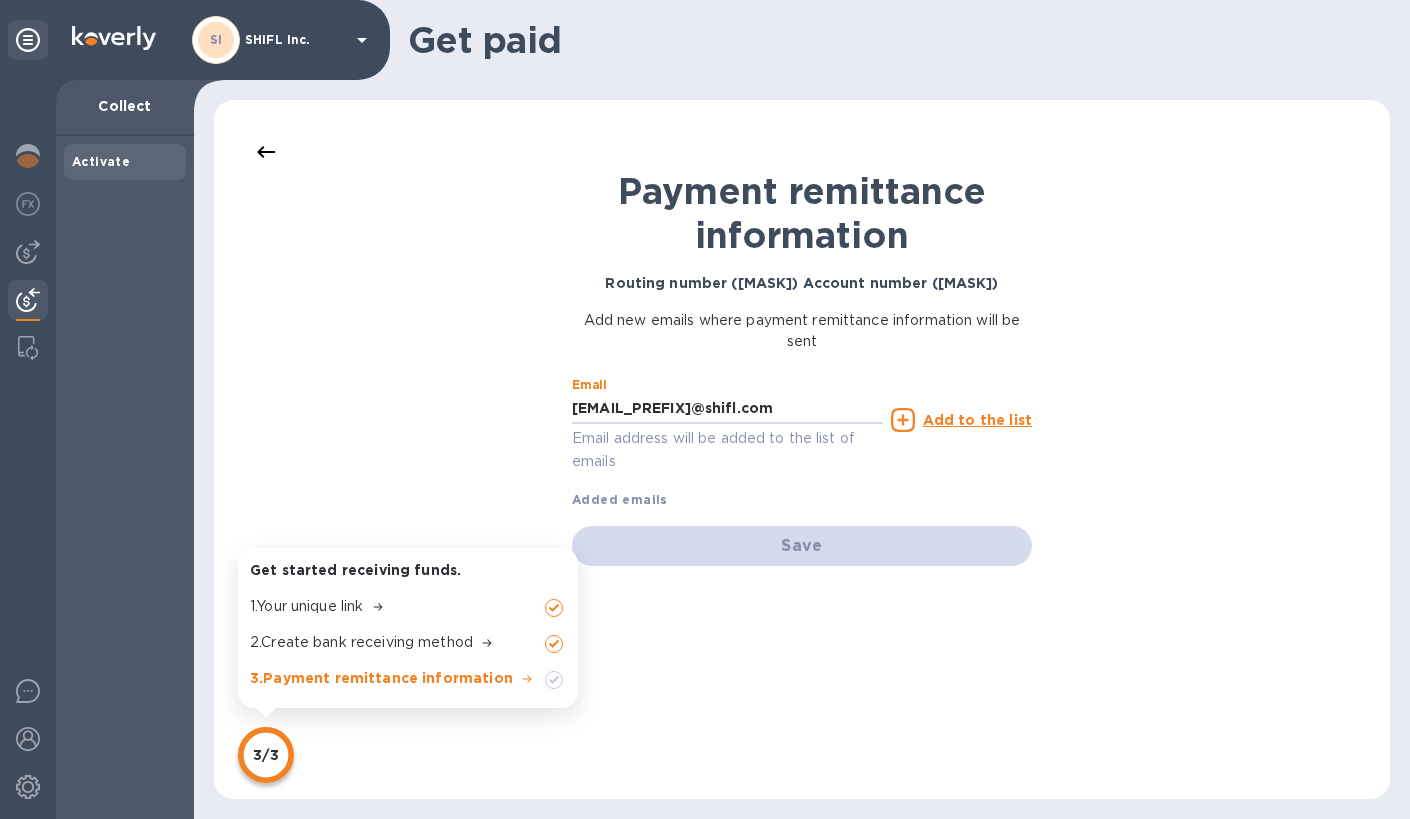 type on "[EMAIL_PREFIX]@shifl.com" 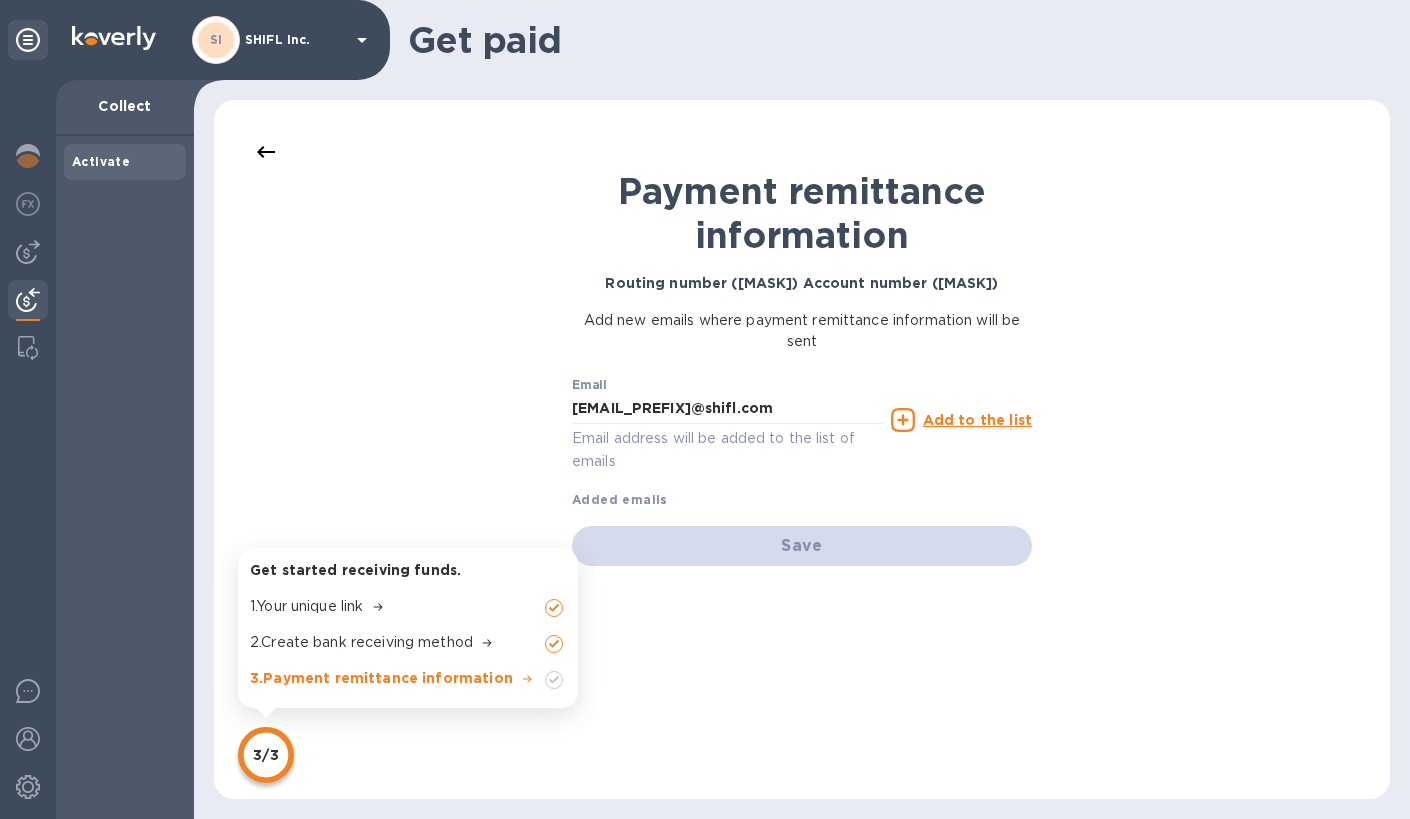 click on "Email [EMAIL_PREFIX]@shifl.com Email address will be added to the list of emails Add to the list Added emails" at bounding box center (802, 439) 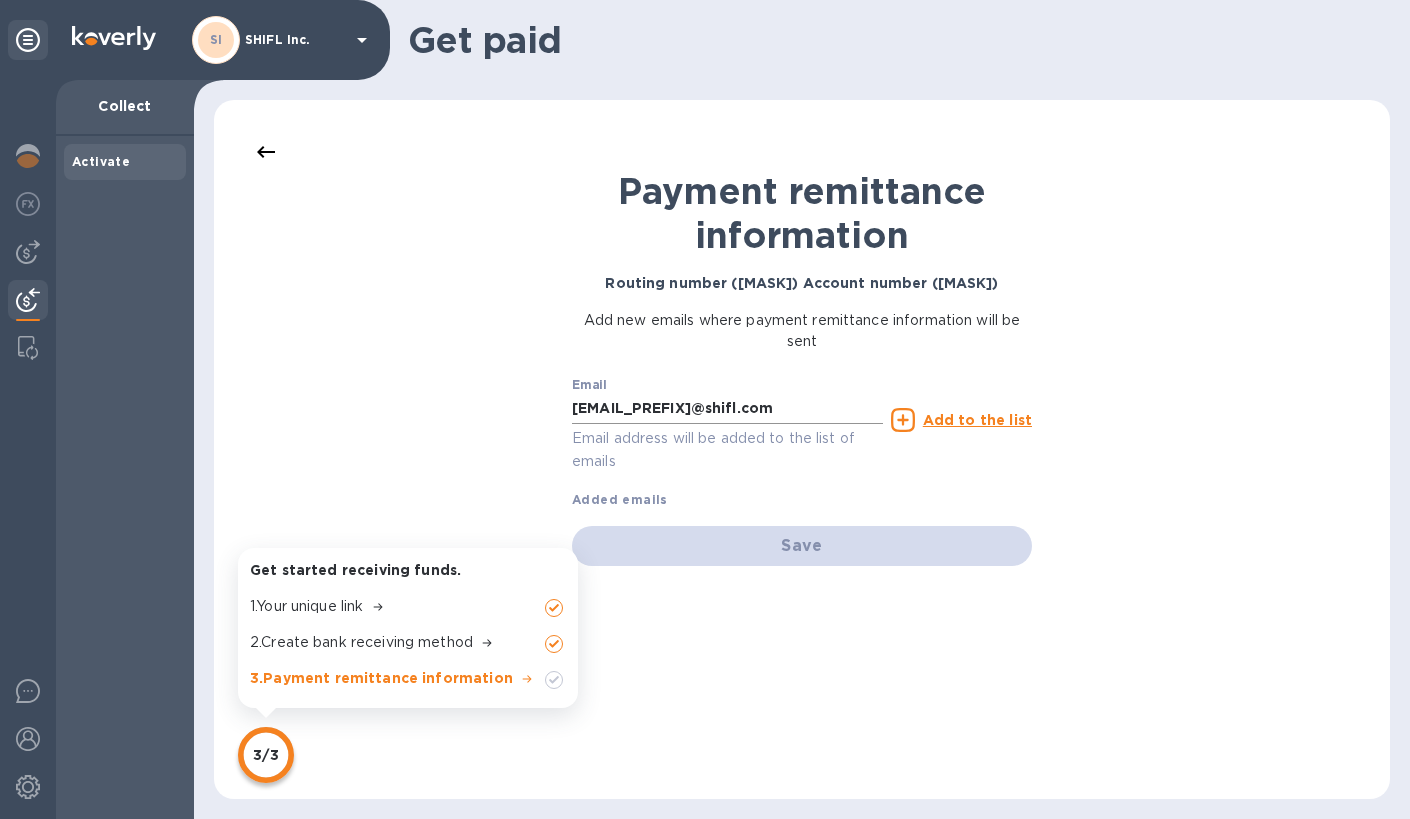 click on "[EMAIL_PREFIX]@shifl.com" at bounding box center (727, 409) 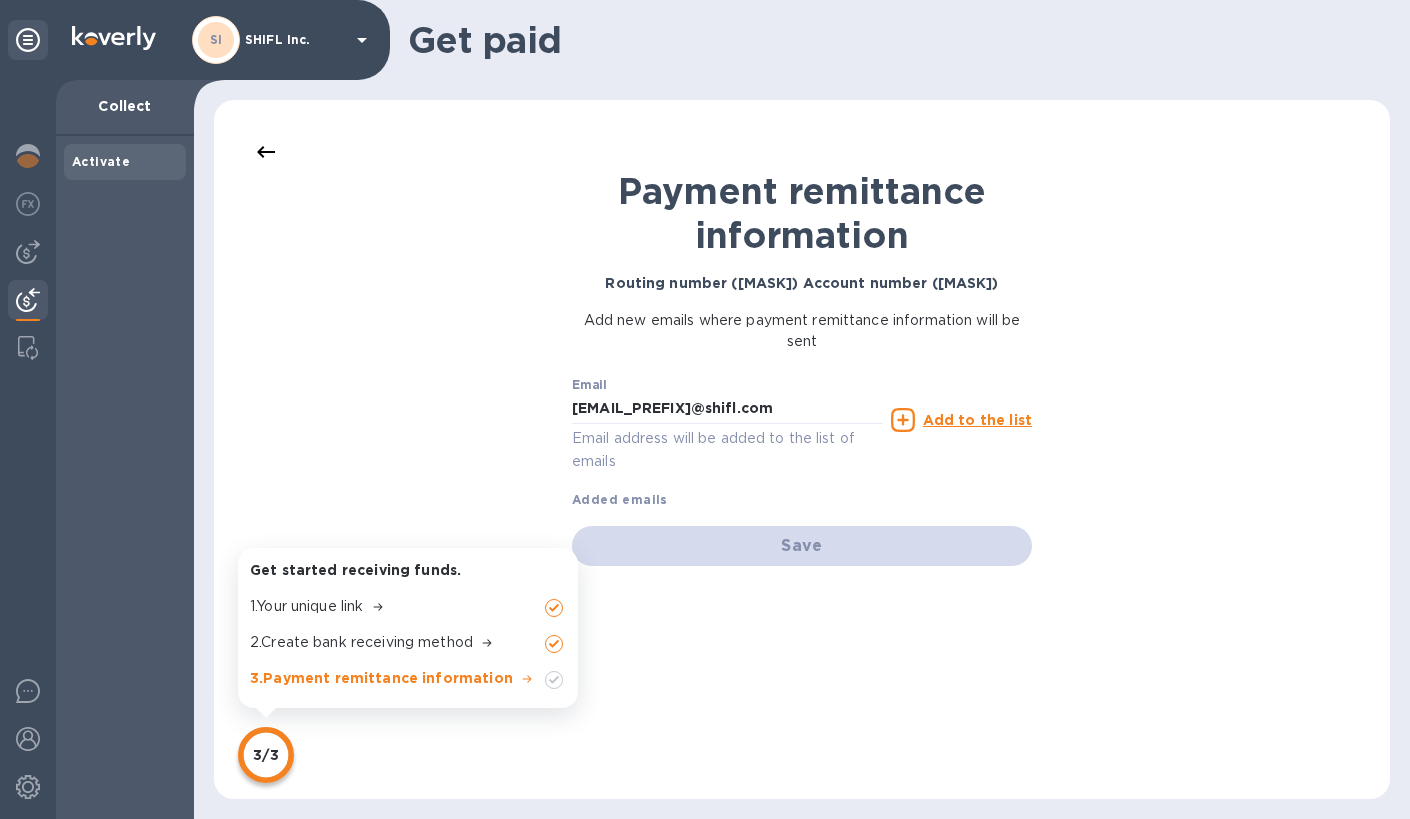 click on "Email [EMAIL_PREFIX]@shifl.com Email address will be added to the list of emails Add to the list Added emails" at bounding box center [802, 439] 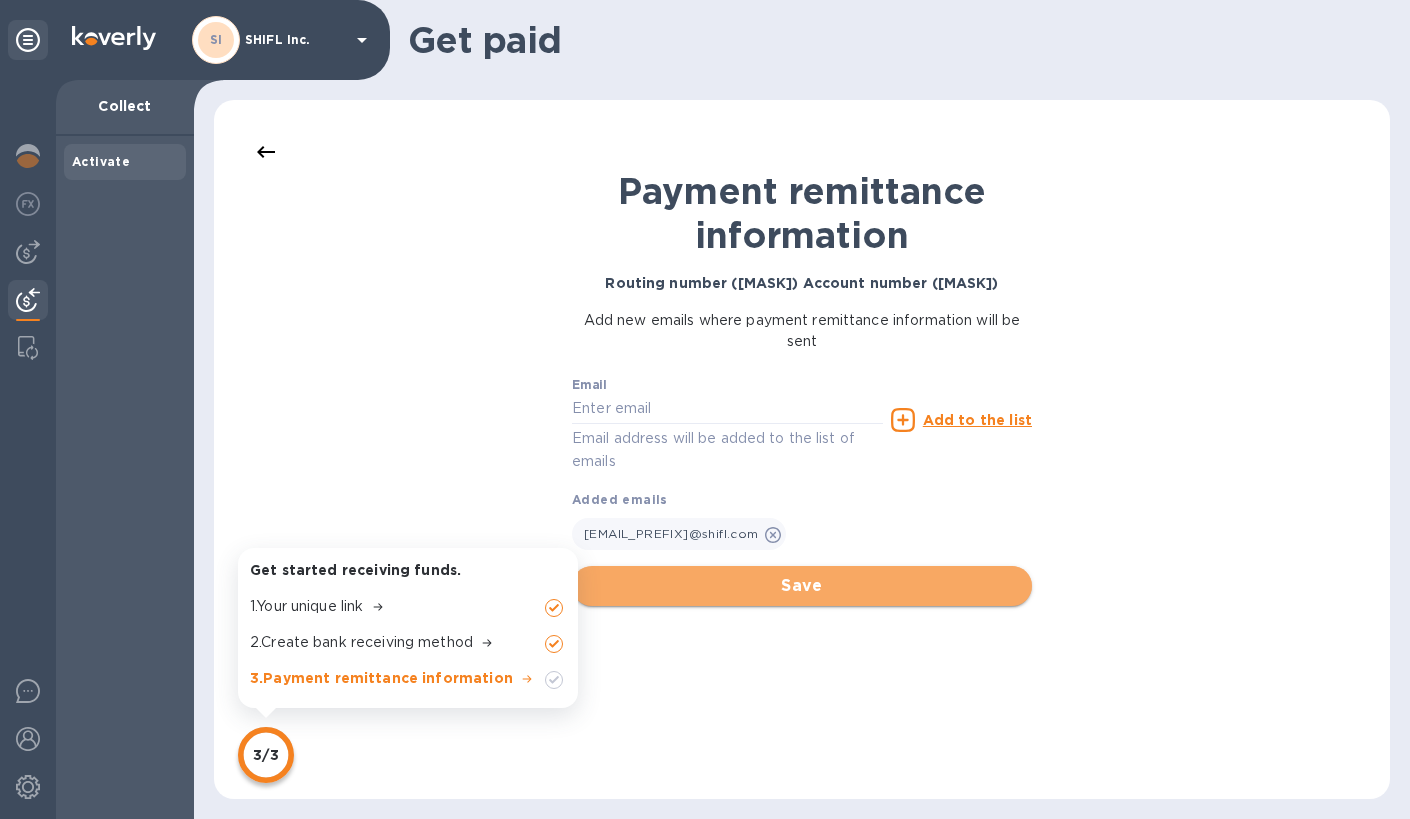 click on "Save" at bounding box center (802, 586) 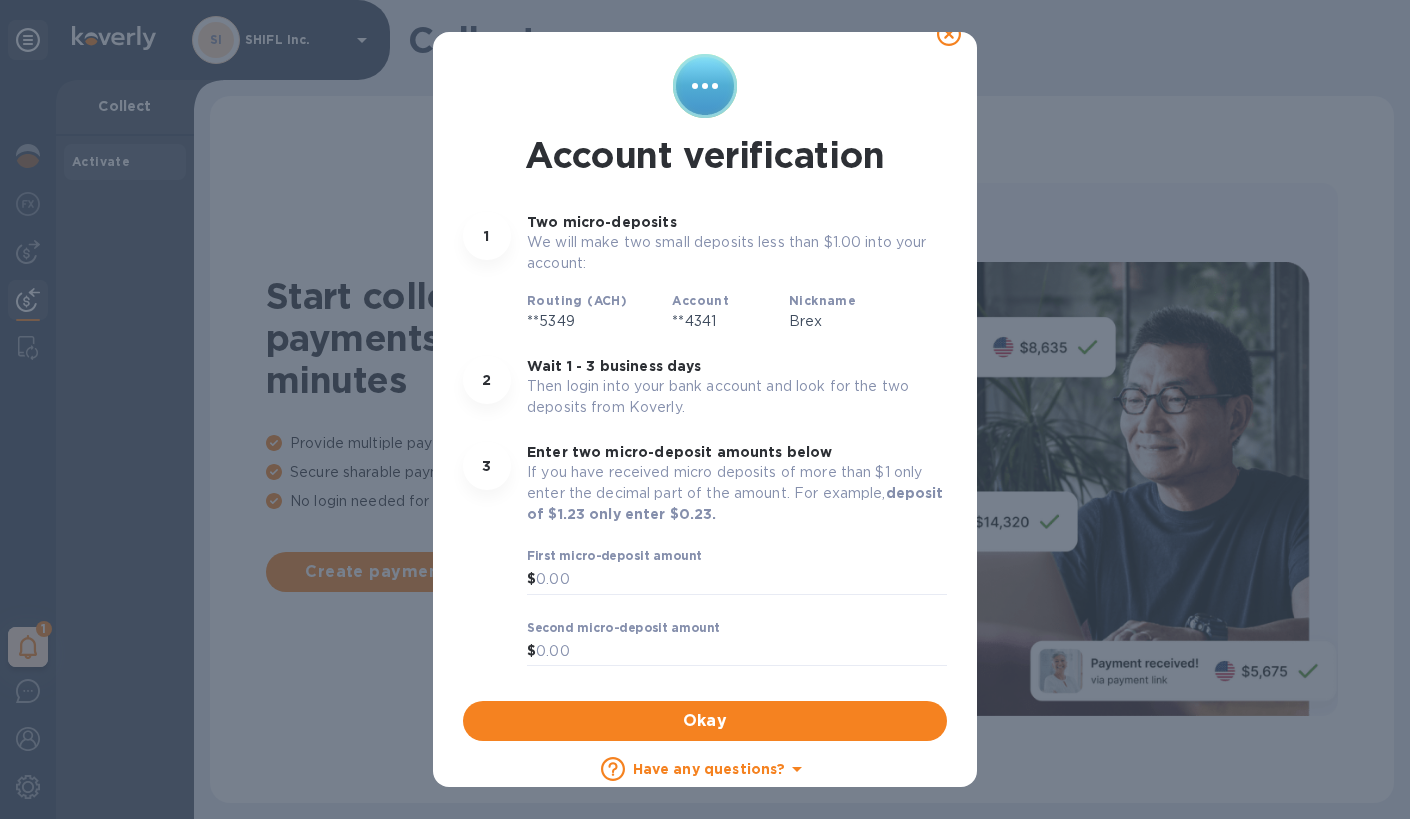 scroll, scrollTop: 31, scrollLeft: 0, axis: vertical 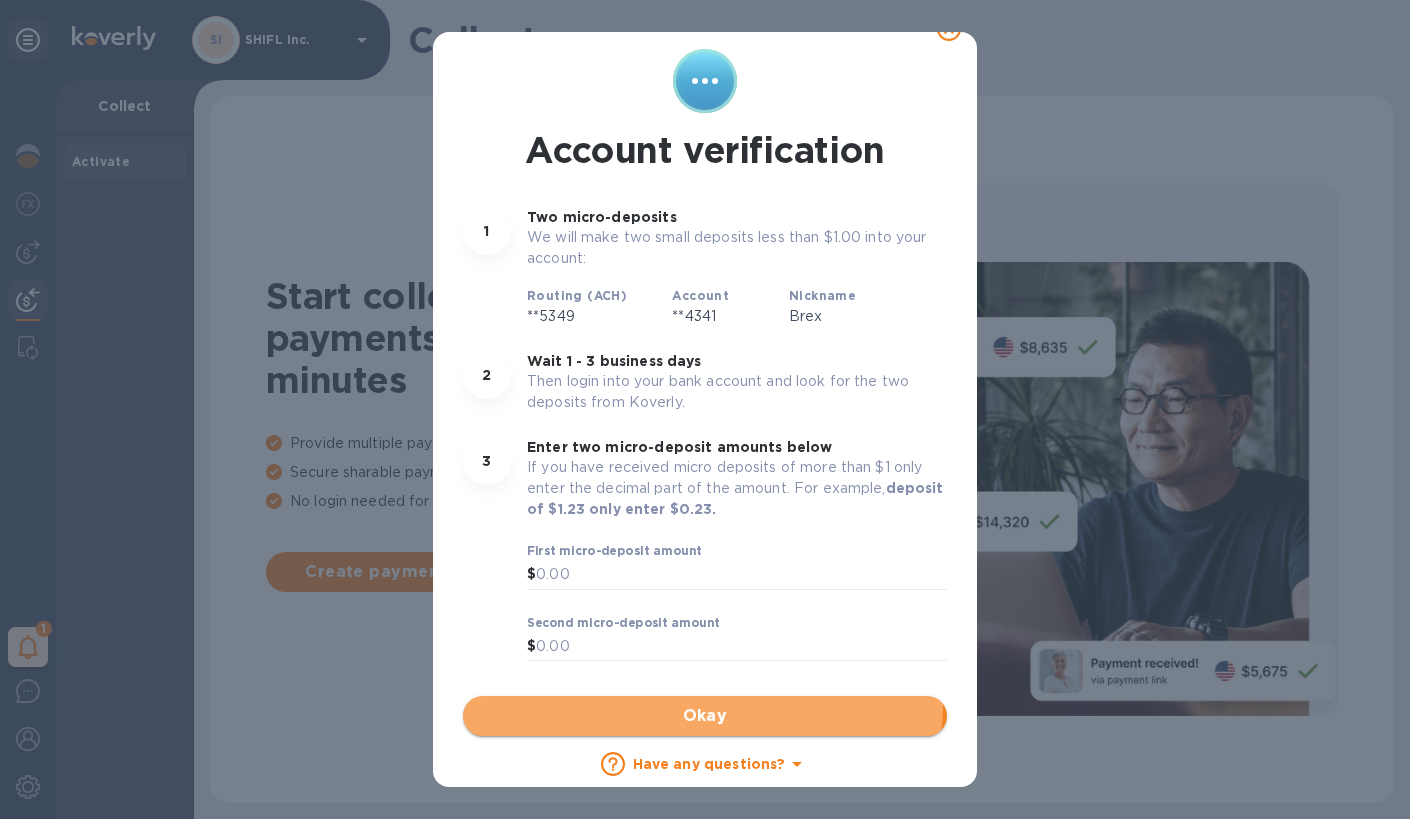 click on "Okay" at bounding box center (705, 716) 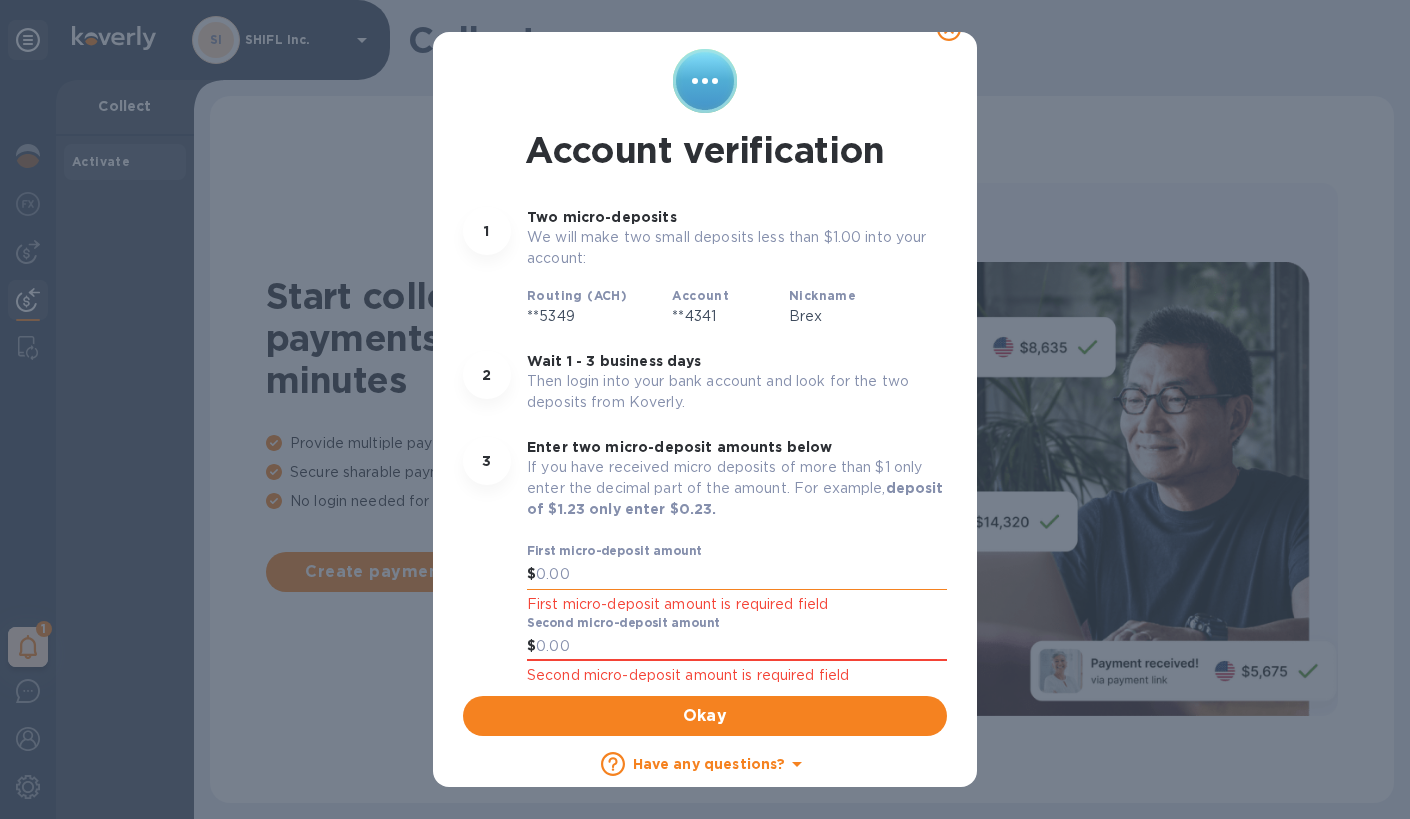 scroll, scrollTop: 30, scrollLeft: 0, axis: vertical 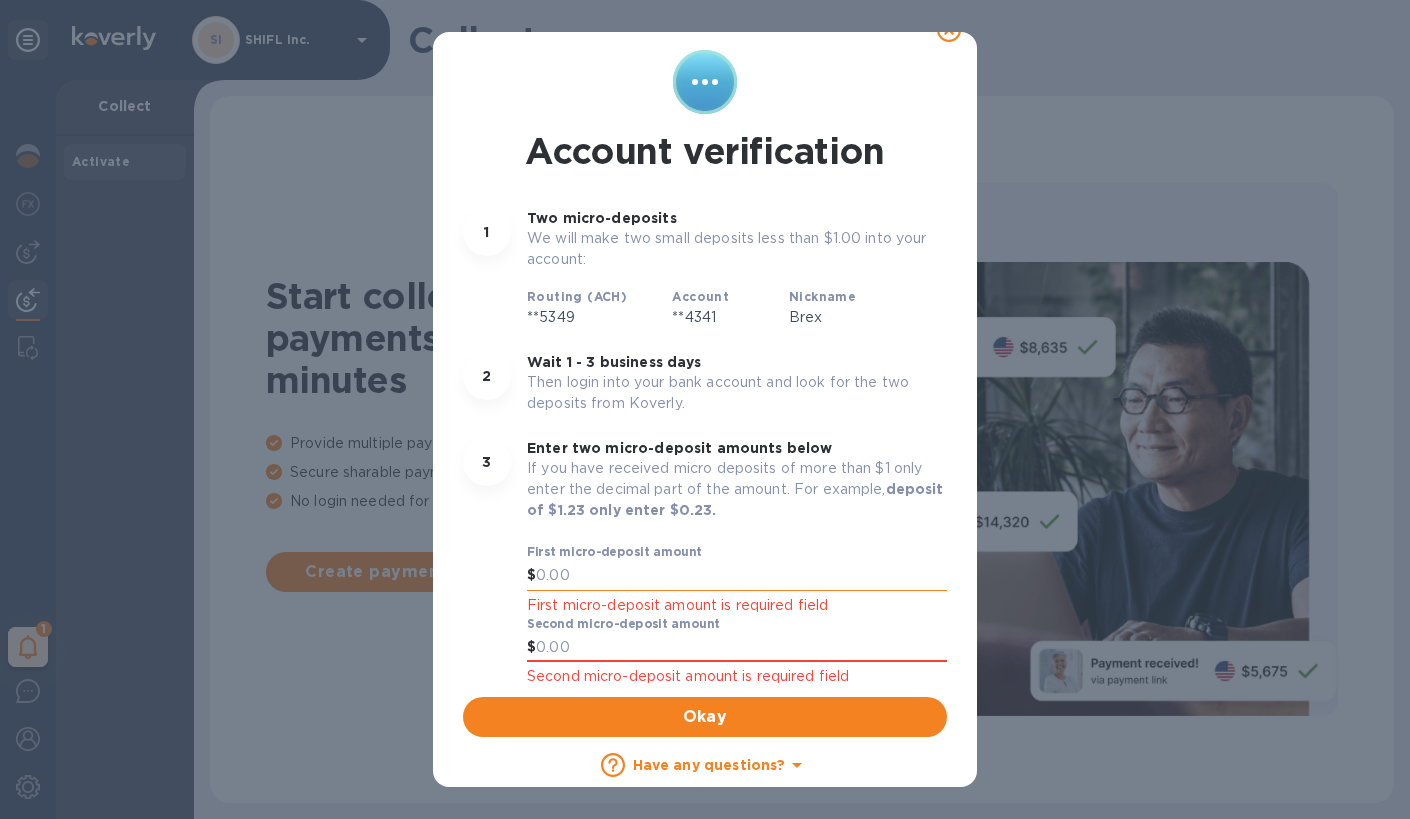 click at bounding box center [741, 576] 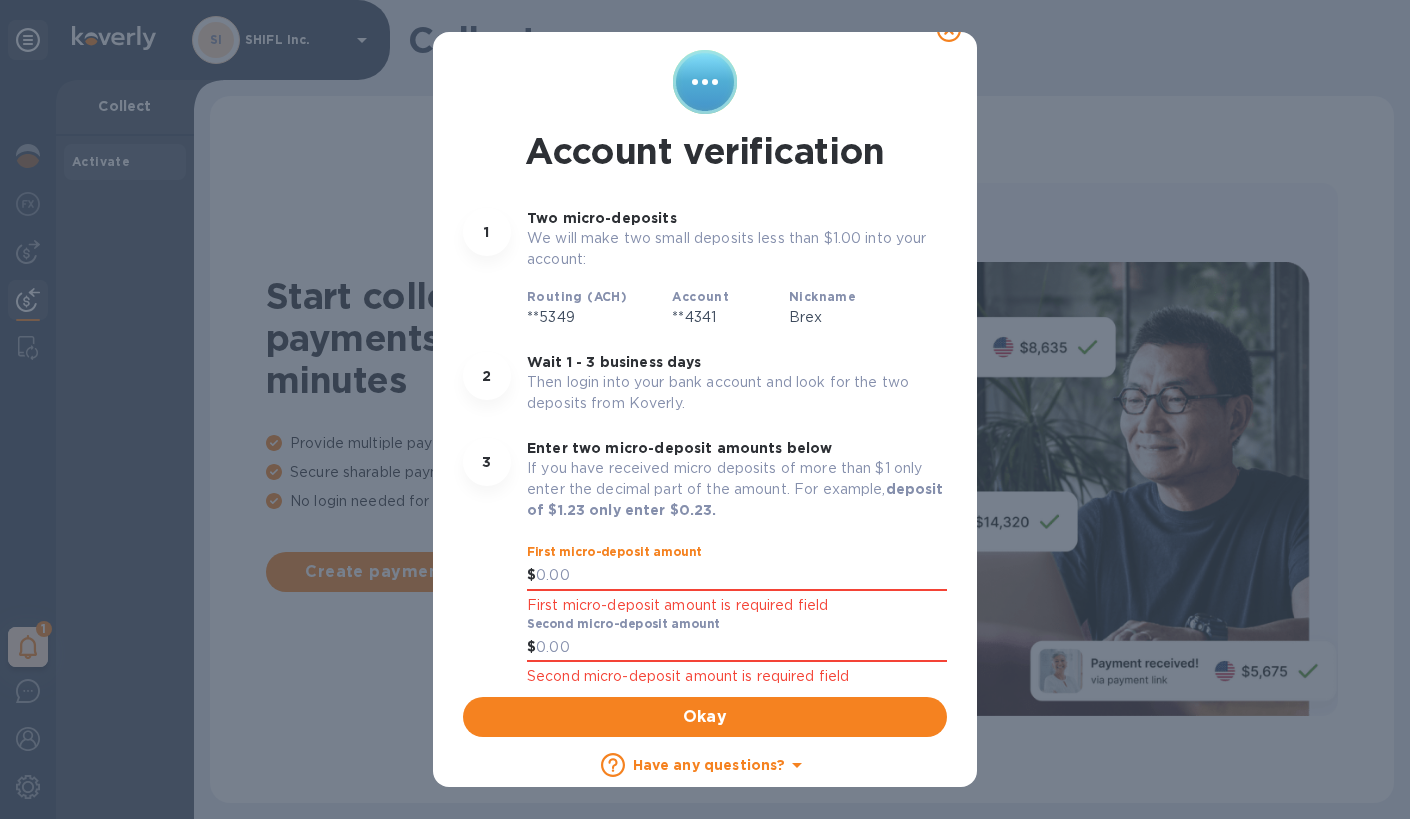 scroll, scrollTop: 31, scrollLeft: 0, axis: vertical 